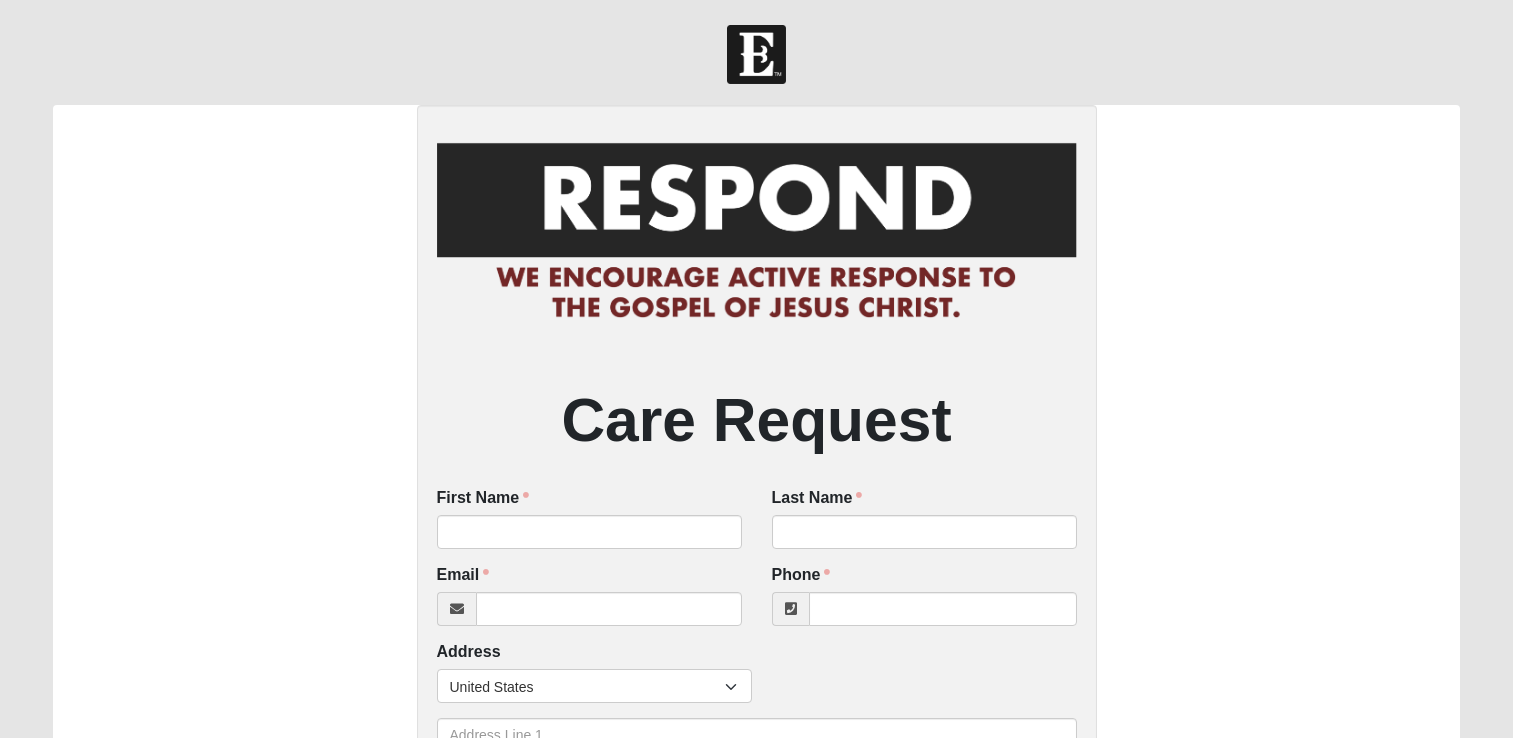 scroll, scrollTop: 0, scrollLeft: 0, axis: both 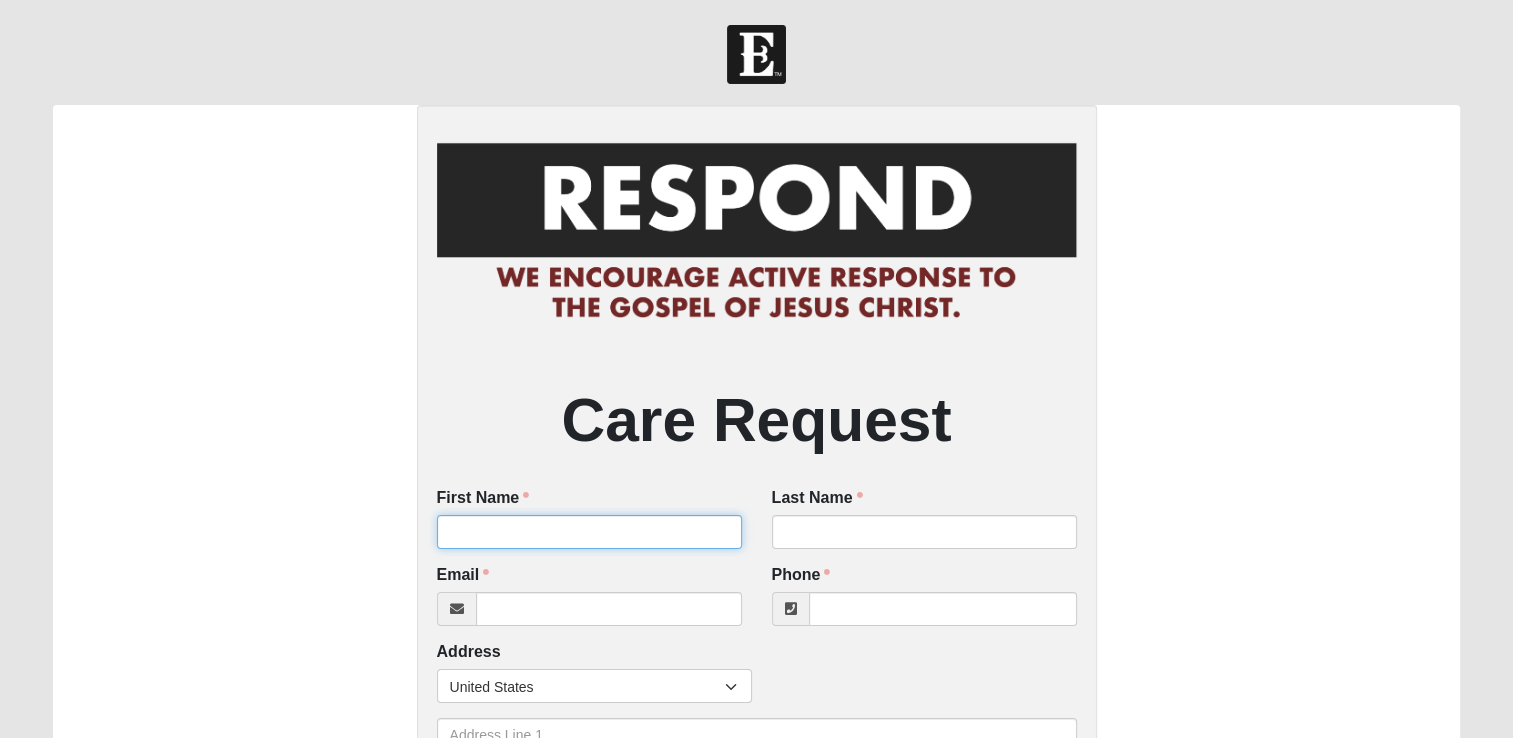 click on "First Name" at bounding box center [589, 532] 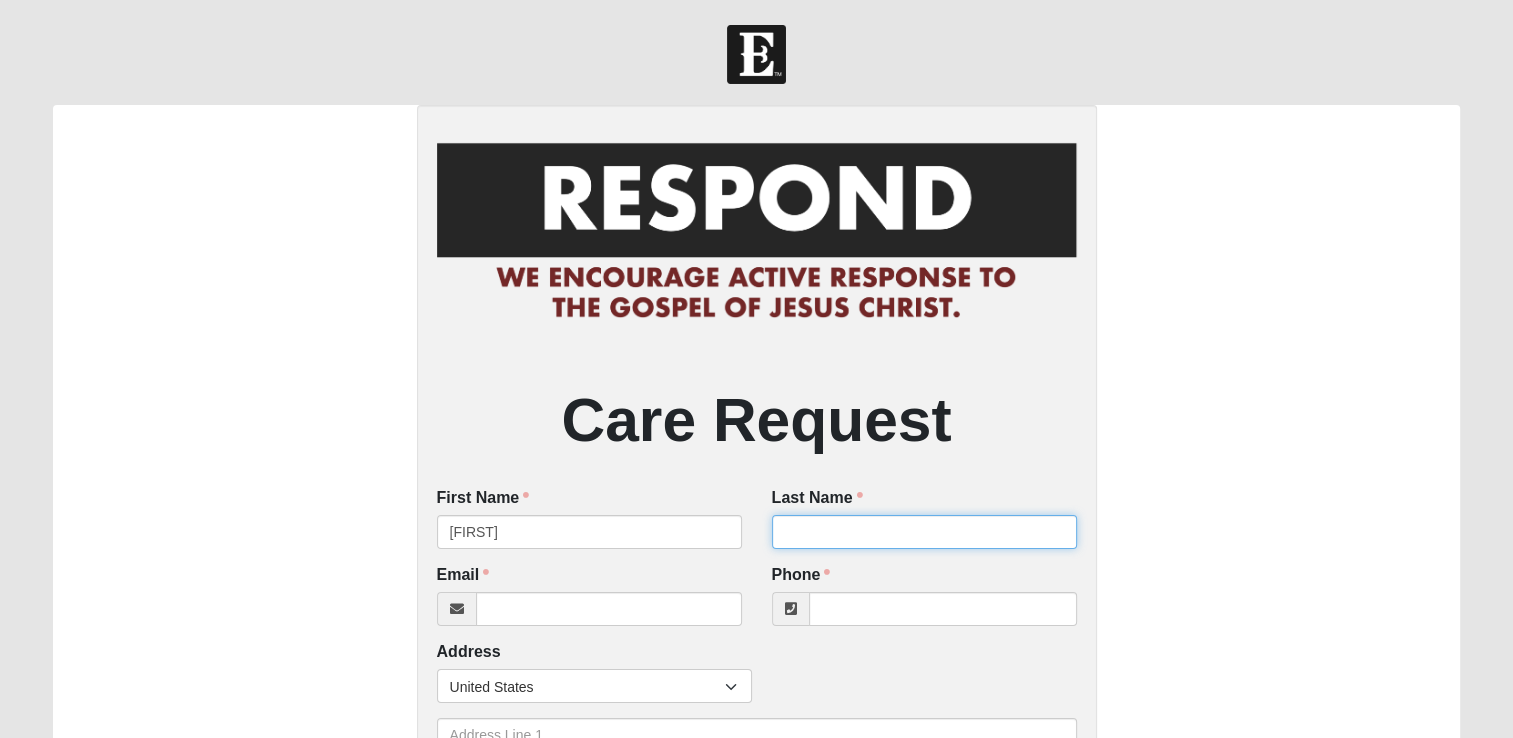 type on "Swett" 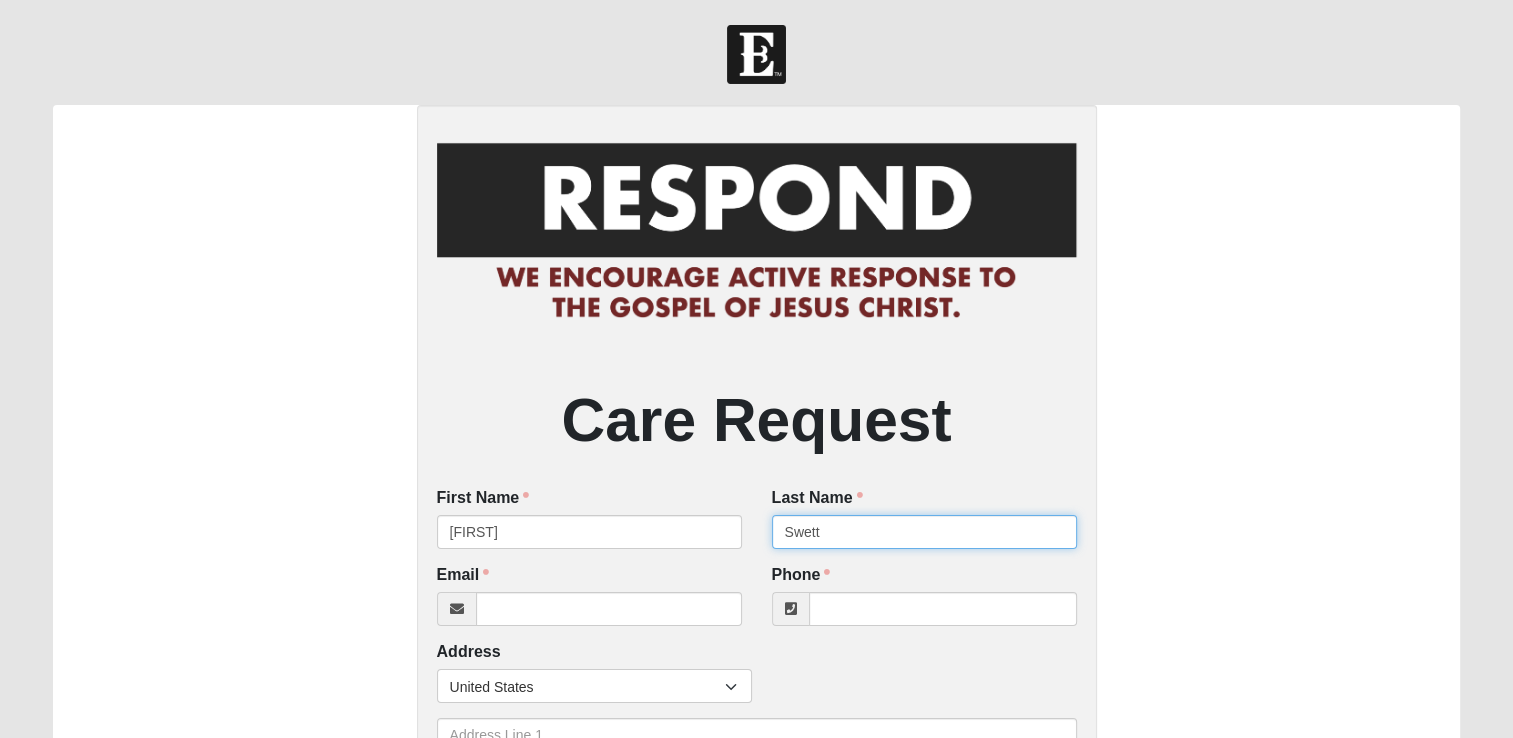 type on "[EMAIL]" 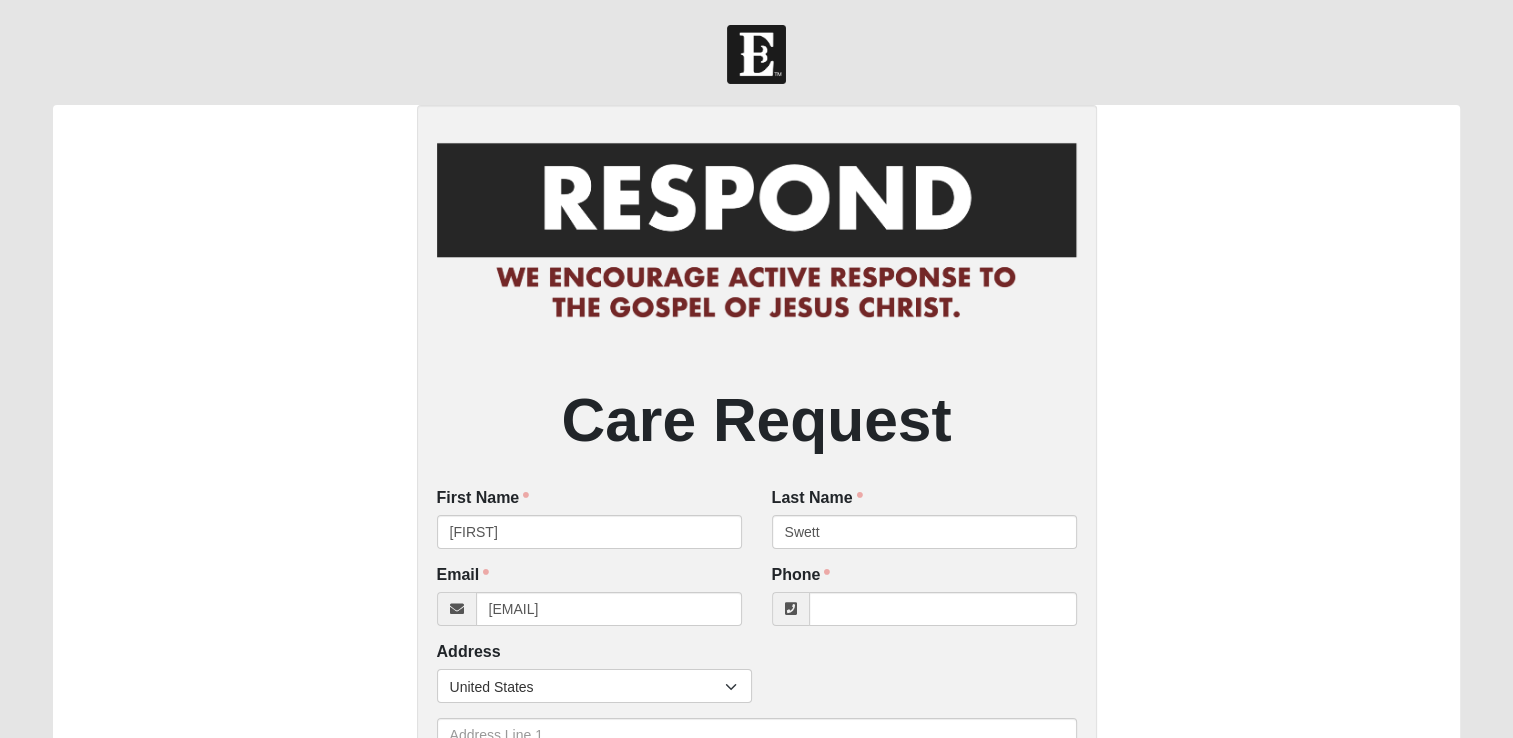 type on "[PHONE]" 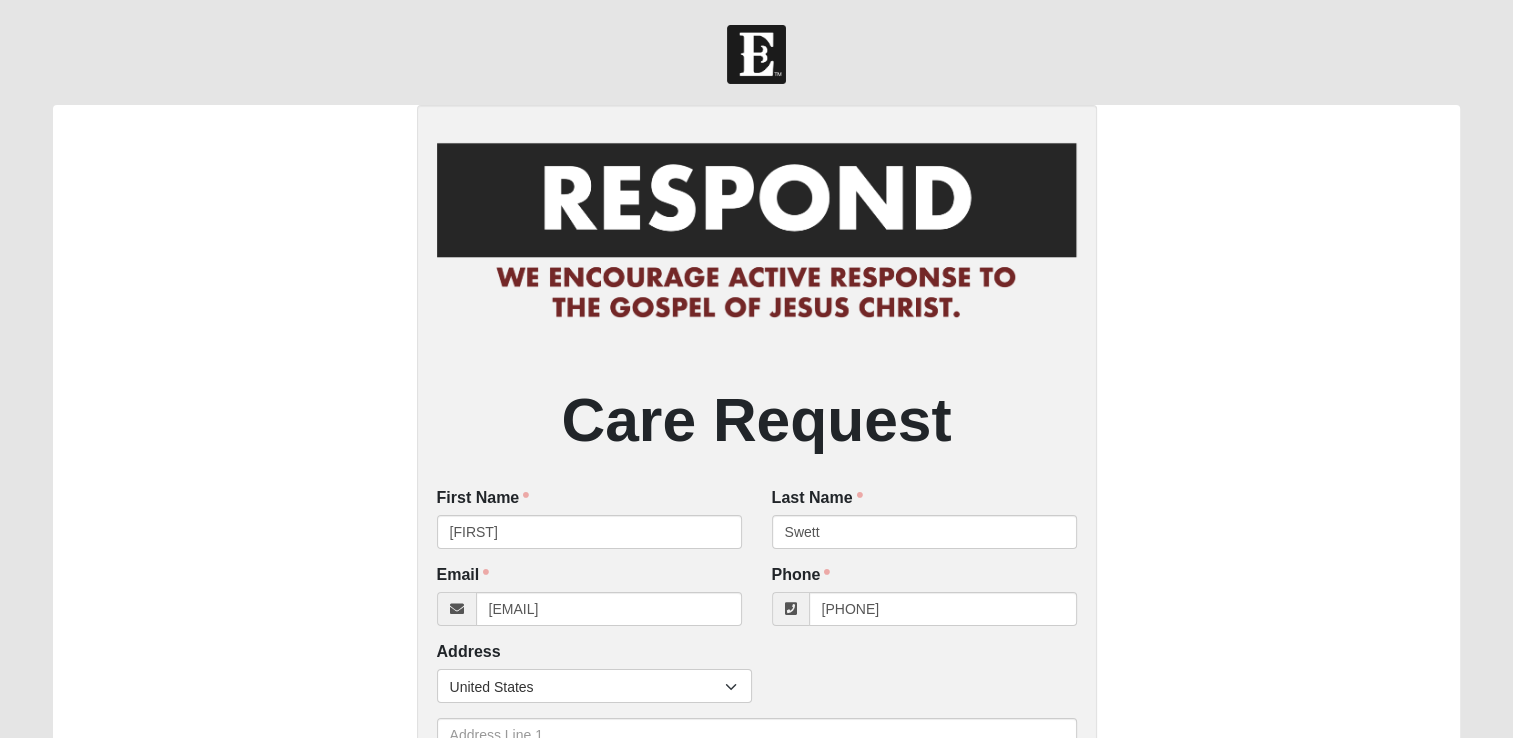 type on "[NUMBER] [STREET]" 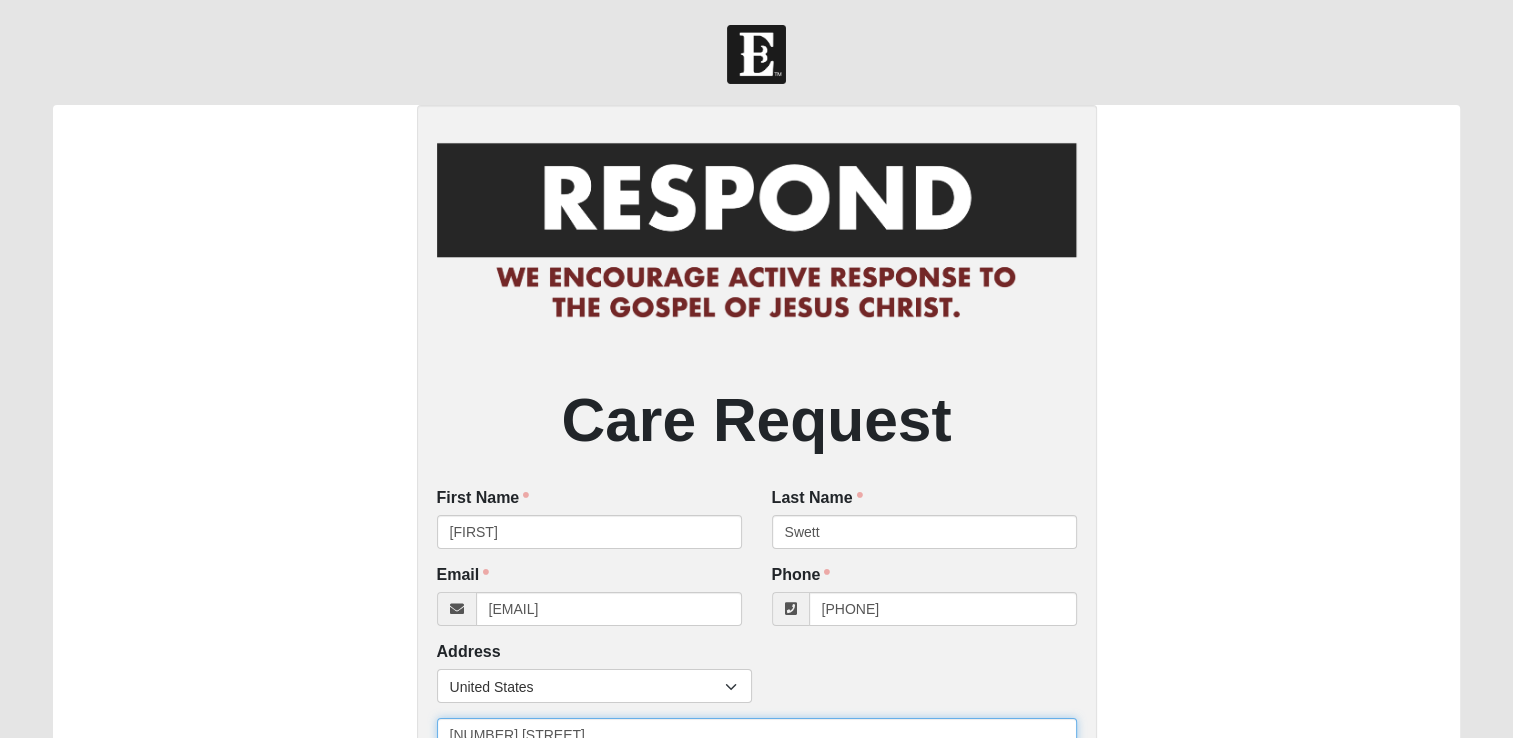 type on "apt [NUMBER]" 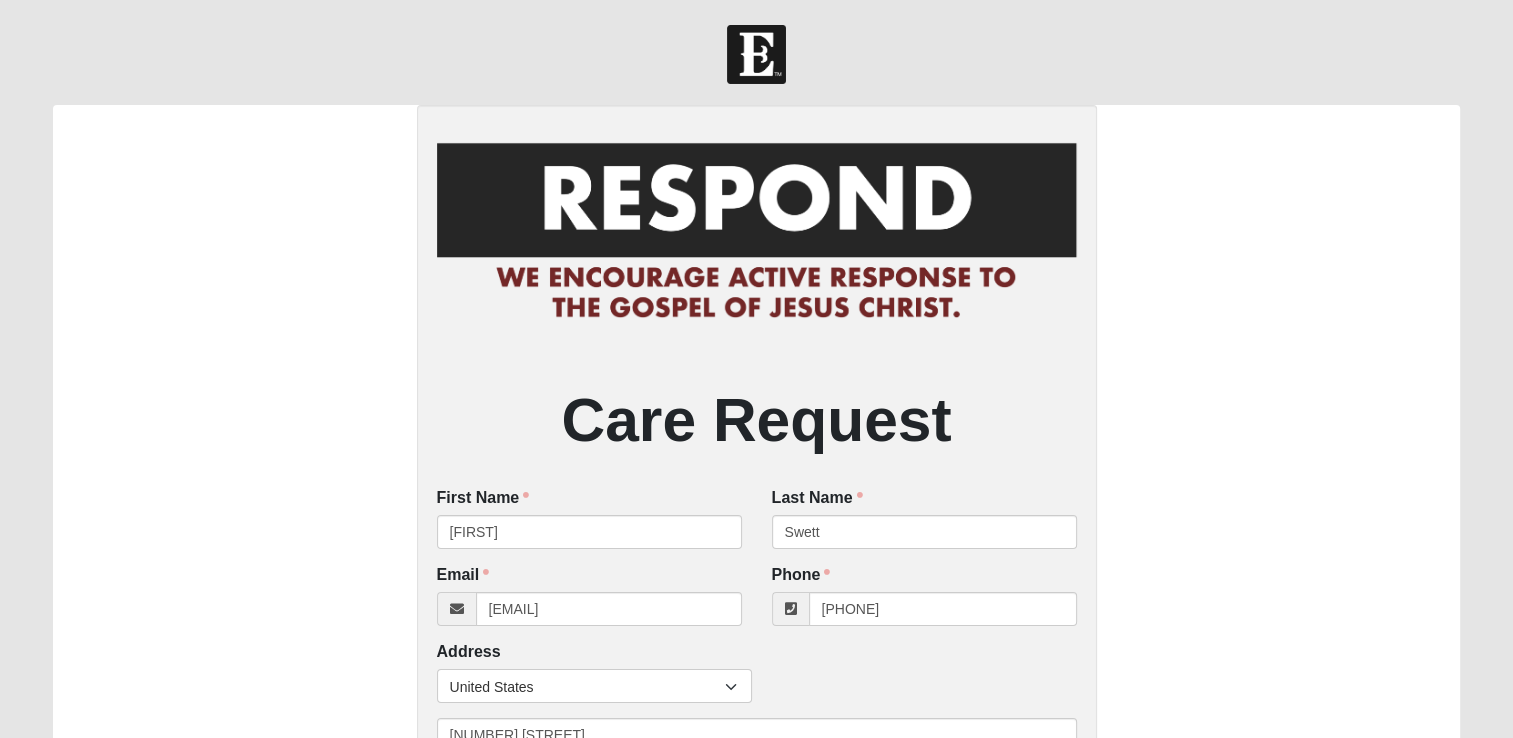 type on "[CITY]" 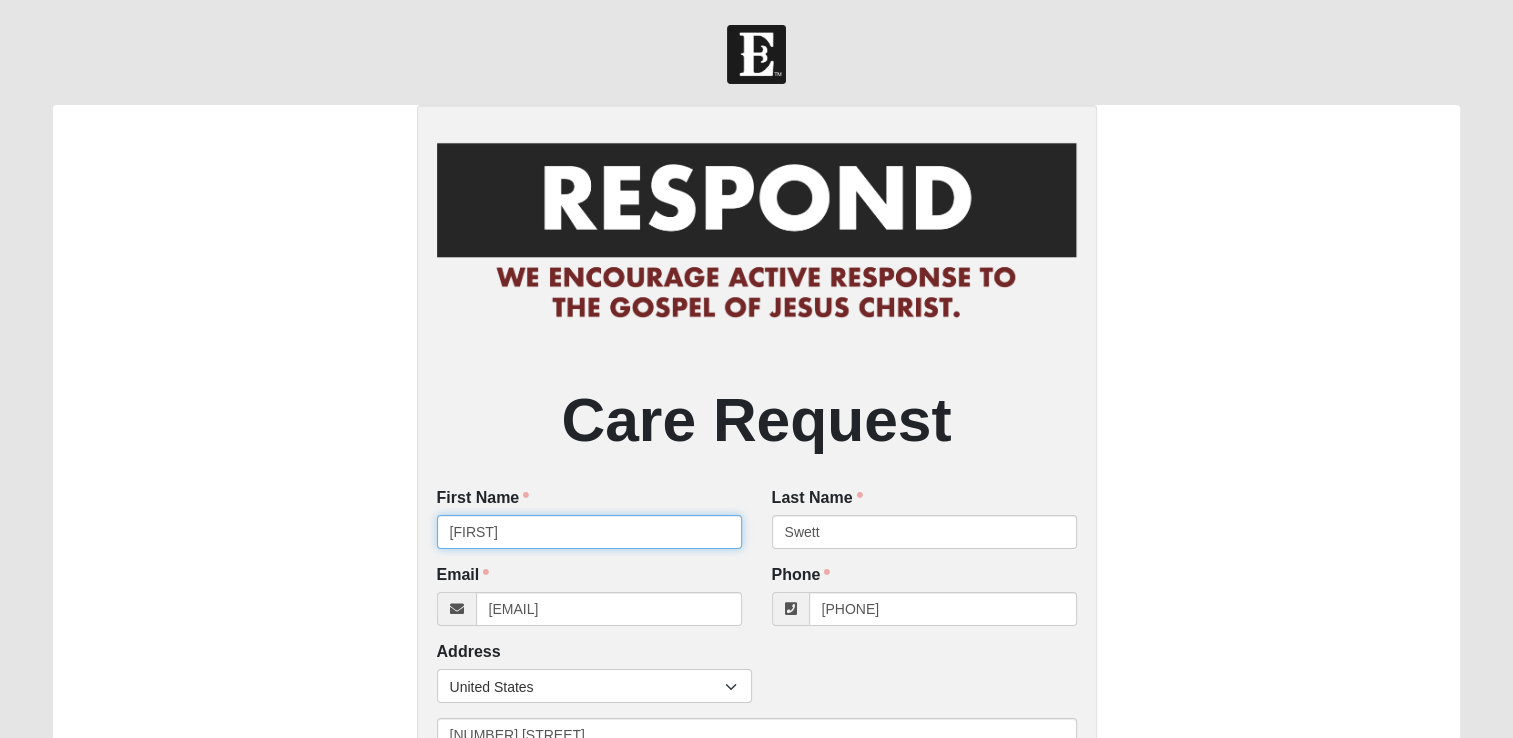type on "([PHONE])" 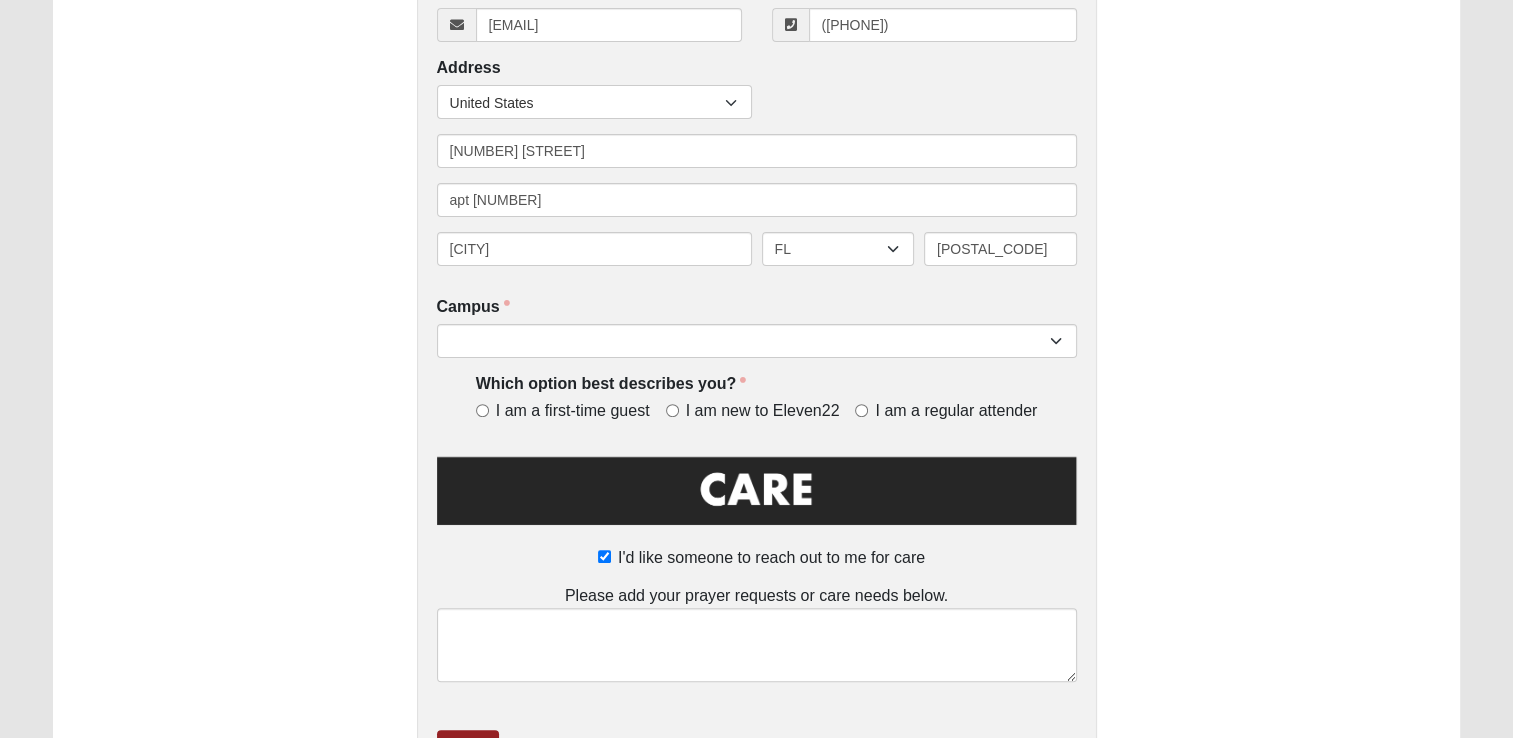 scroll, scrollTop: 588, scrollLeft: 0, axis: vertical 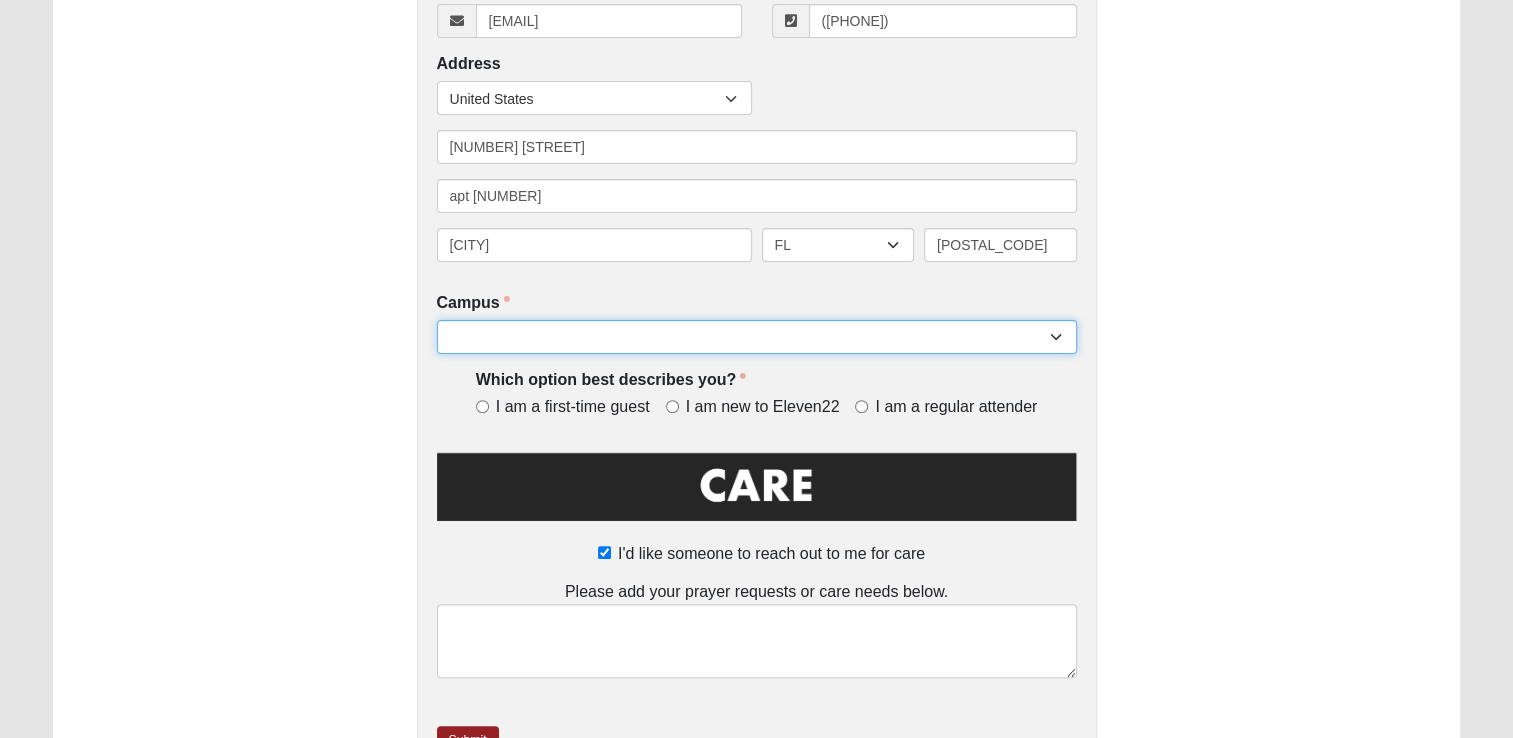 click on "Arlington
Baymeadows
Eleven22 Online
Fleming Island
Jesup
Mandarin
North Jax
Orange Park
Outpost
Palatka (Coming Soon)
Ponte Vedra
San Pablo
St. Johns
St. Augustine (Coming Soon)
Wildlight
NONE" at bounding box center [757, 337] 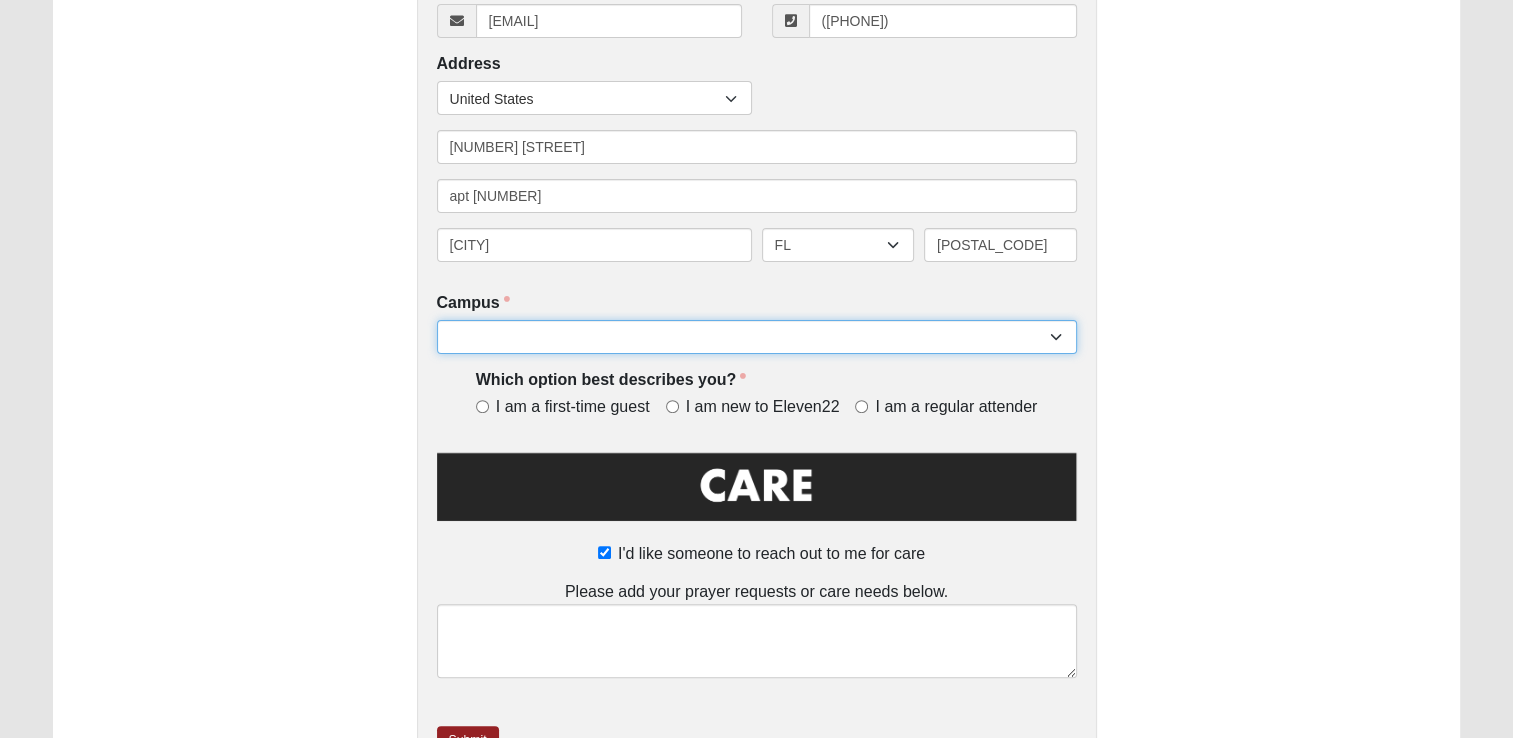 select on "10" 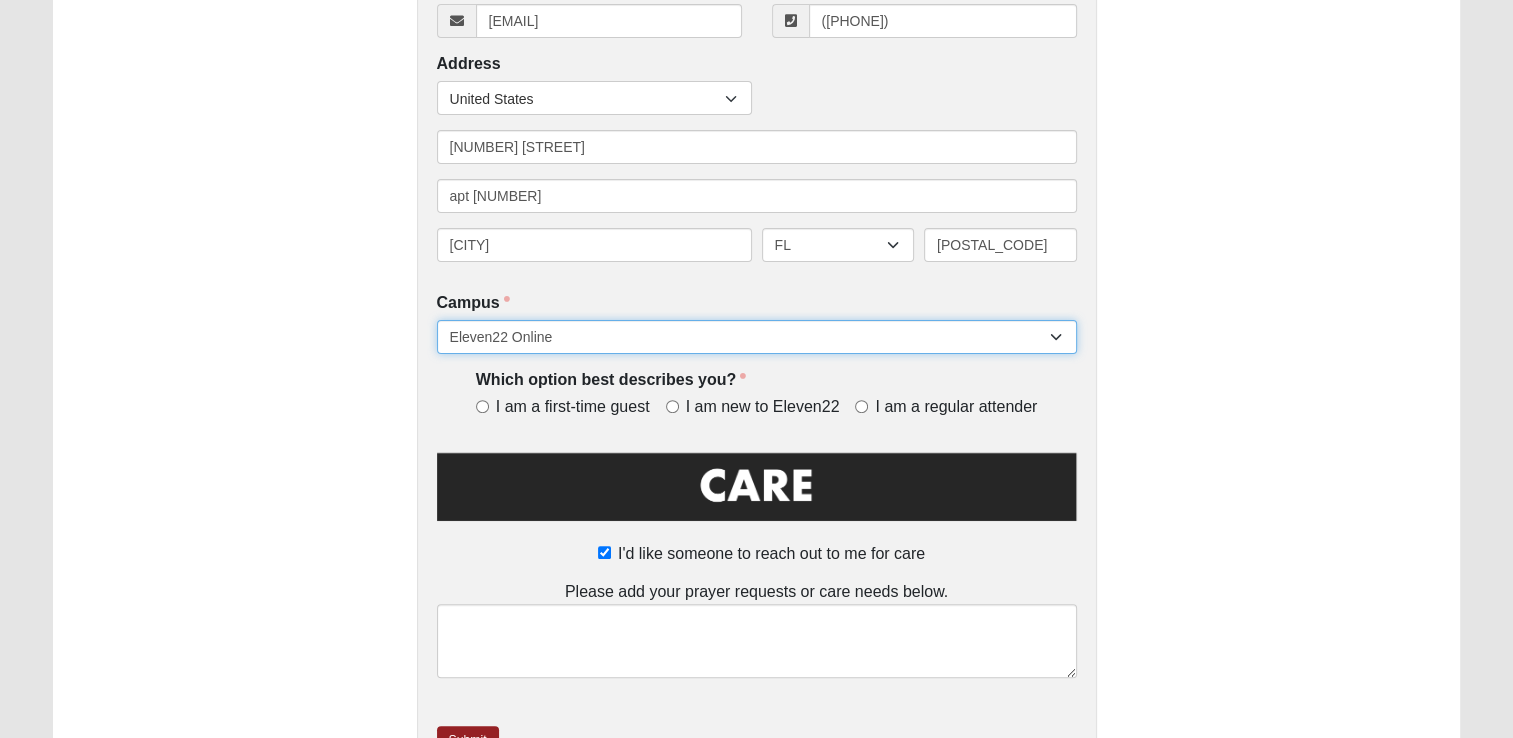 click on "Arlington
Baymeadows
Eleven22 Online
Fleming Island
Jesup
Mandarin
North Jax
Orange Park
Outpost
Palatka (Coming Soon)
Ponte Vedra
San Pablo
St. Johns
St. Augustine (Coming Soon)
Wildlight
NONE" at bounding box center [757, 337] 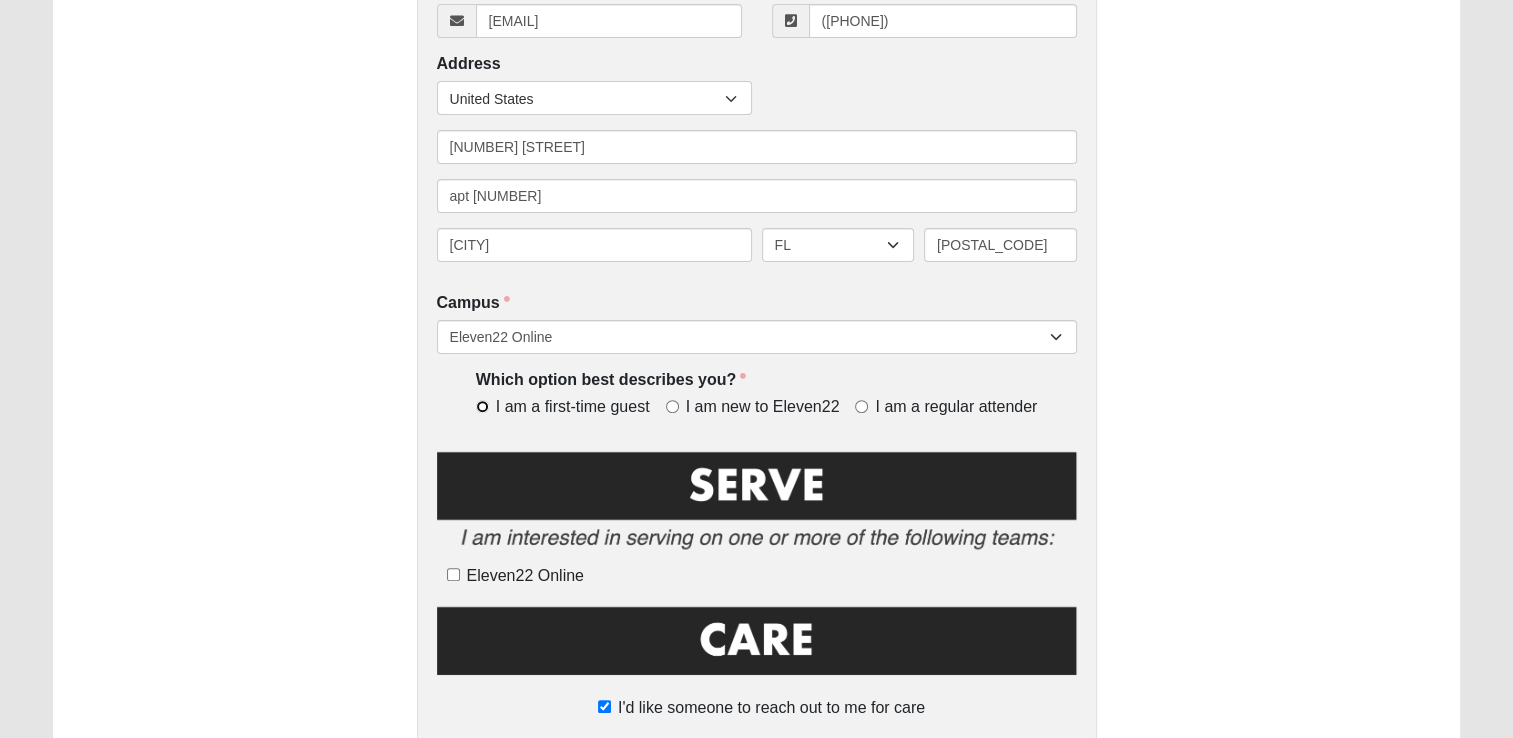 click on "I am a first-time guest" at bounding box center (482, 406) 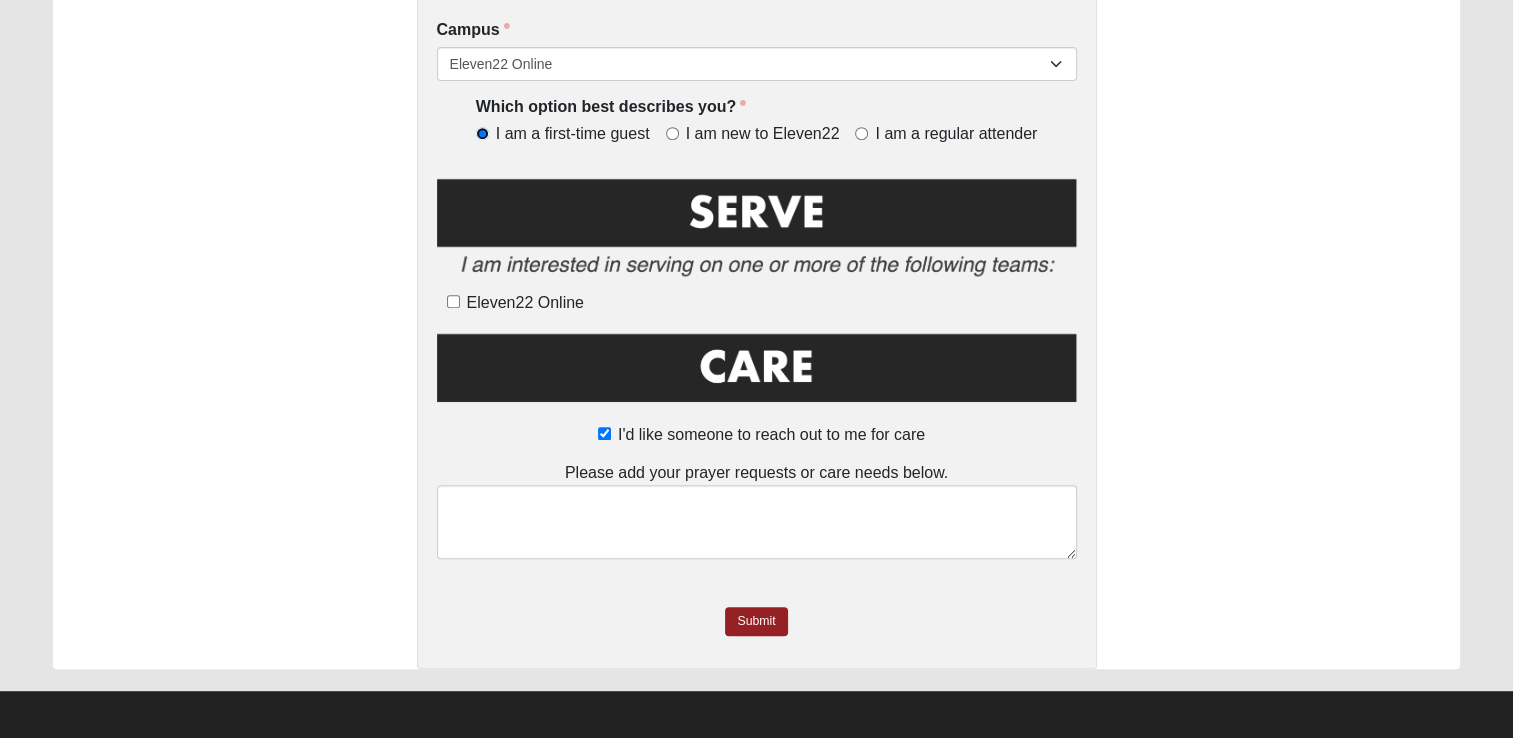 scroll, scrollTop: 866, scrollLeft: 0, axis: vertical 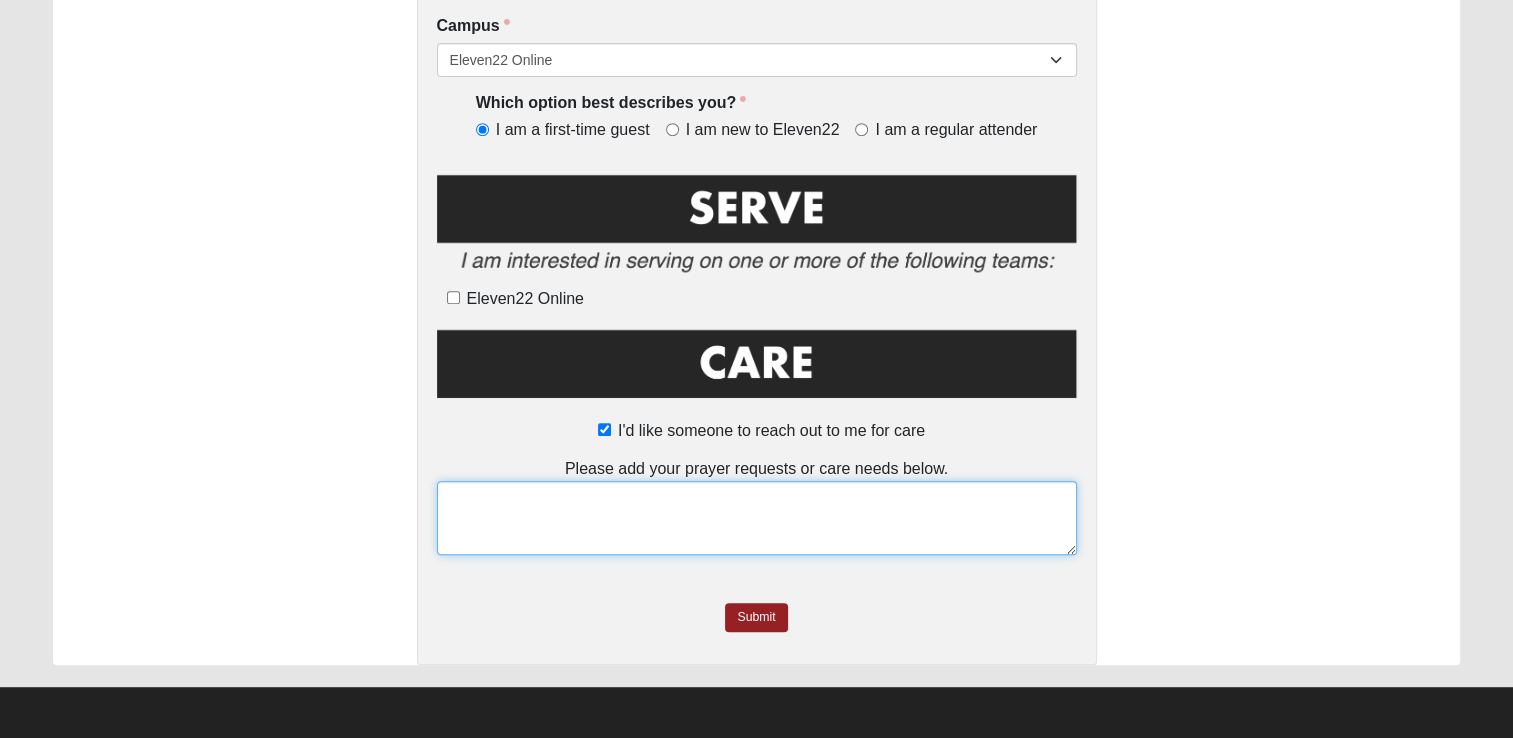 click at bounding box center (757, 518) 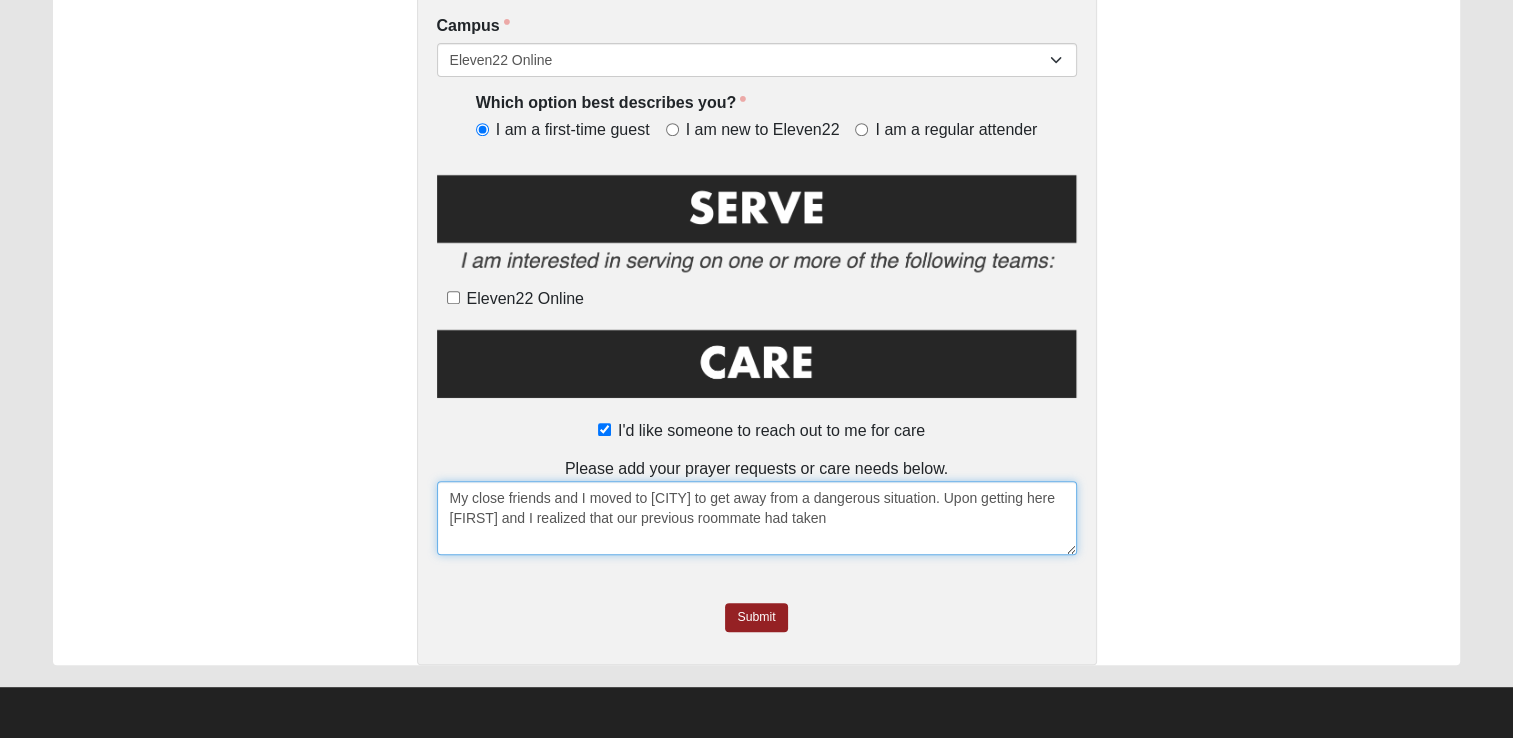 click on "My close friends and I moved to [CITY] to get away from a dangerous situation. Upon getting here [FIRST] and I realized that our previous roommate had taken" at bounding box center (757, 518) 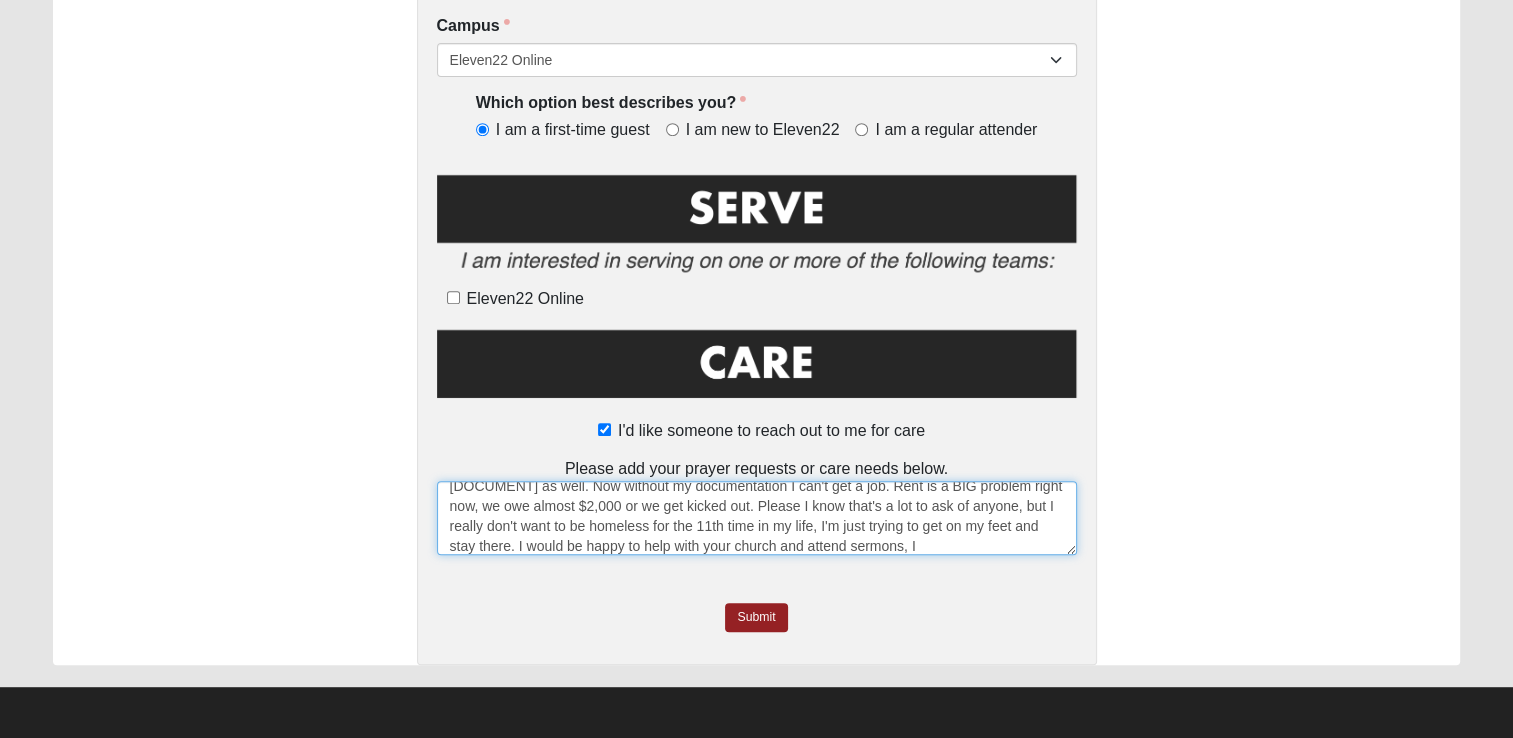 scroll, scrollTop: 72, scrollLeft: 0, axis: vertical 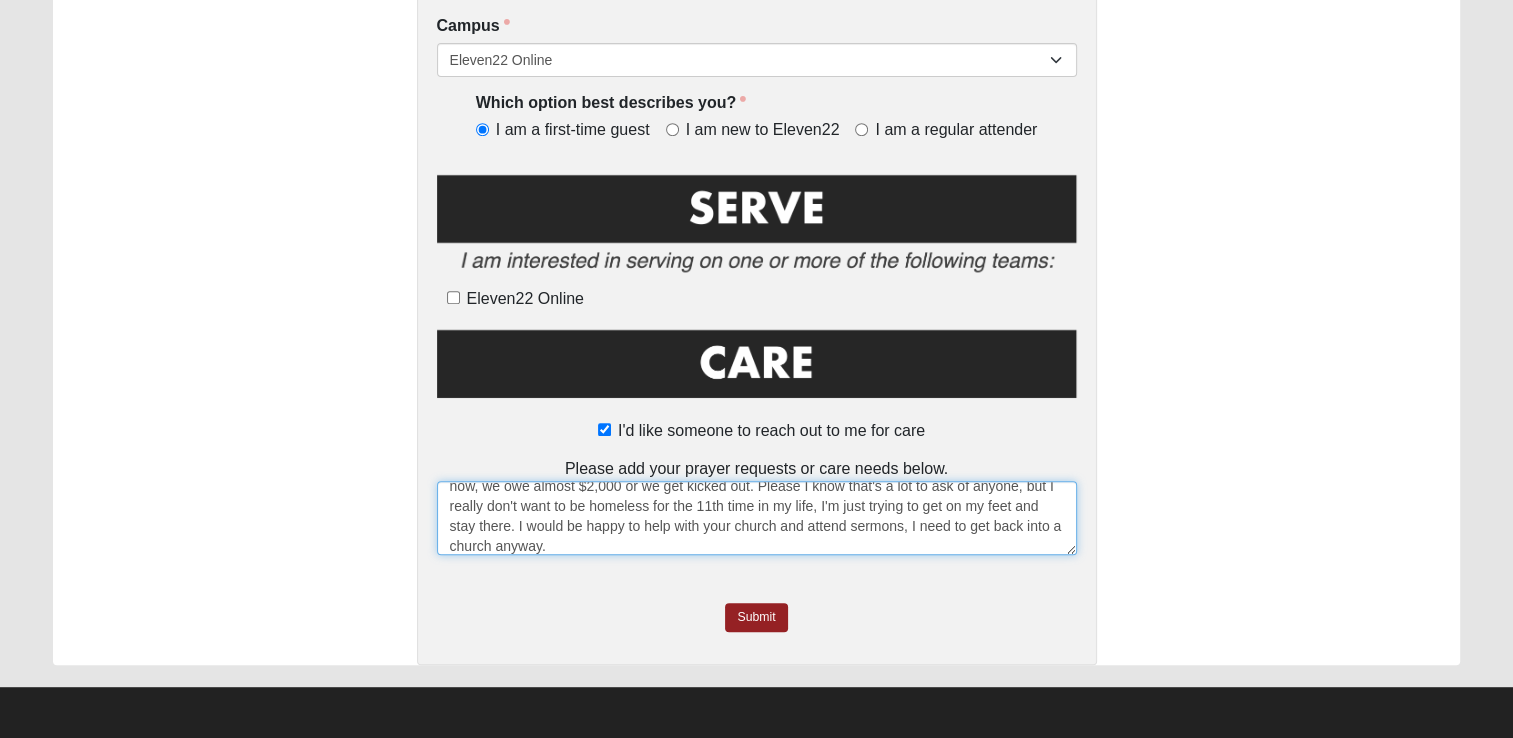 type on "My close friends and I moved to Jacksonville to get away from a dangerous situation. Upon getting here [FIRST] and I realized that our previous roommate had taken our [SSN] and he took my [DOCUMENT] as well. Now without my documentation I can't get a job. Rent is a BIG problem right now, we owe almost $2,000 or we get kicked out. Please I know that's a lot to ask of anyone, but I really don't want to be homeless for the 11th time in my life, I'm just trying to get on my feet and stay there. I would be happy to help with your church and attend sermons, I need to get back into a church anyway." 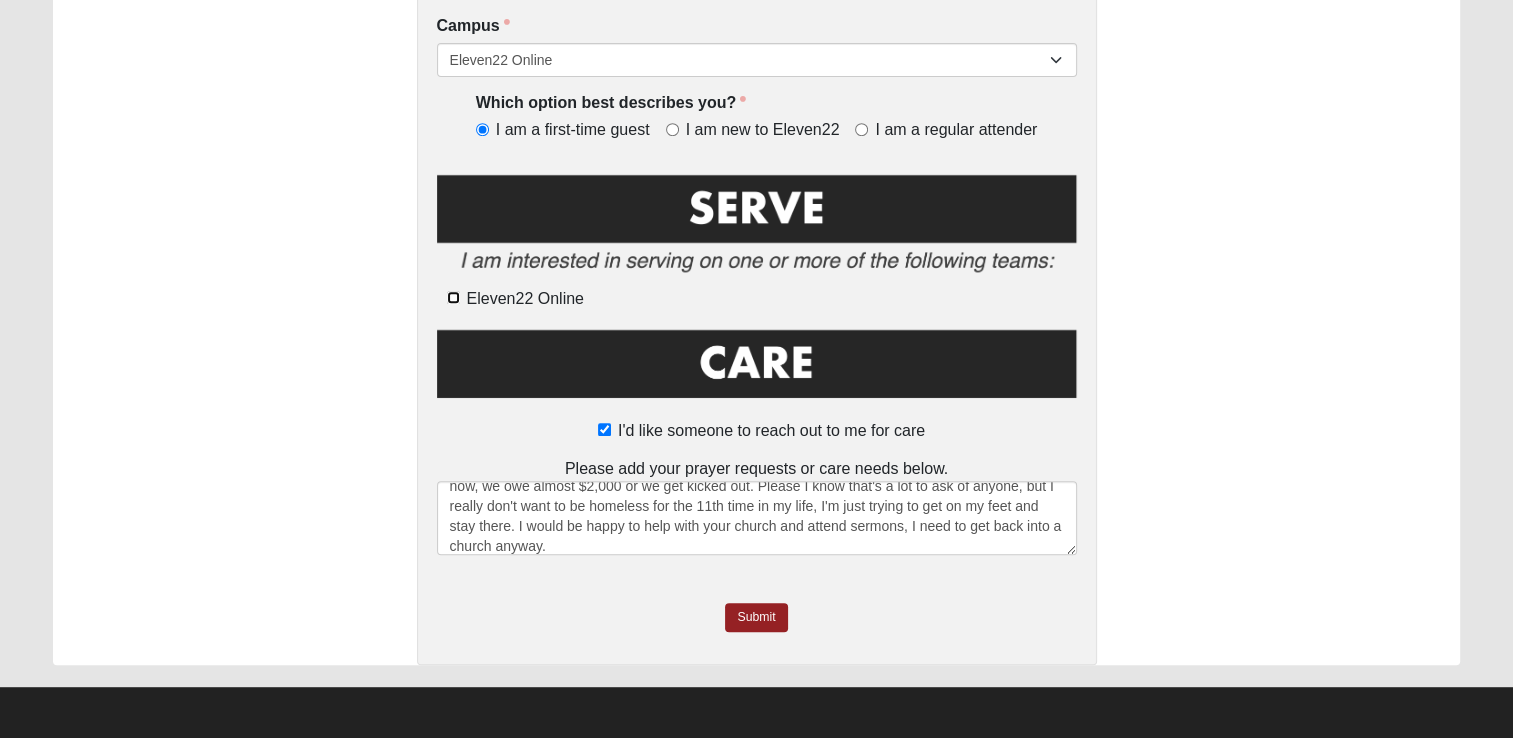 click on "Eleven22 Online" at bounding box center (453, 297) 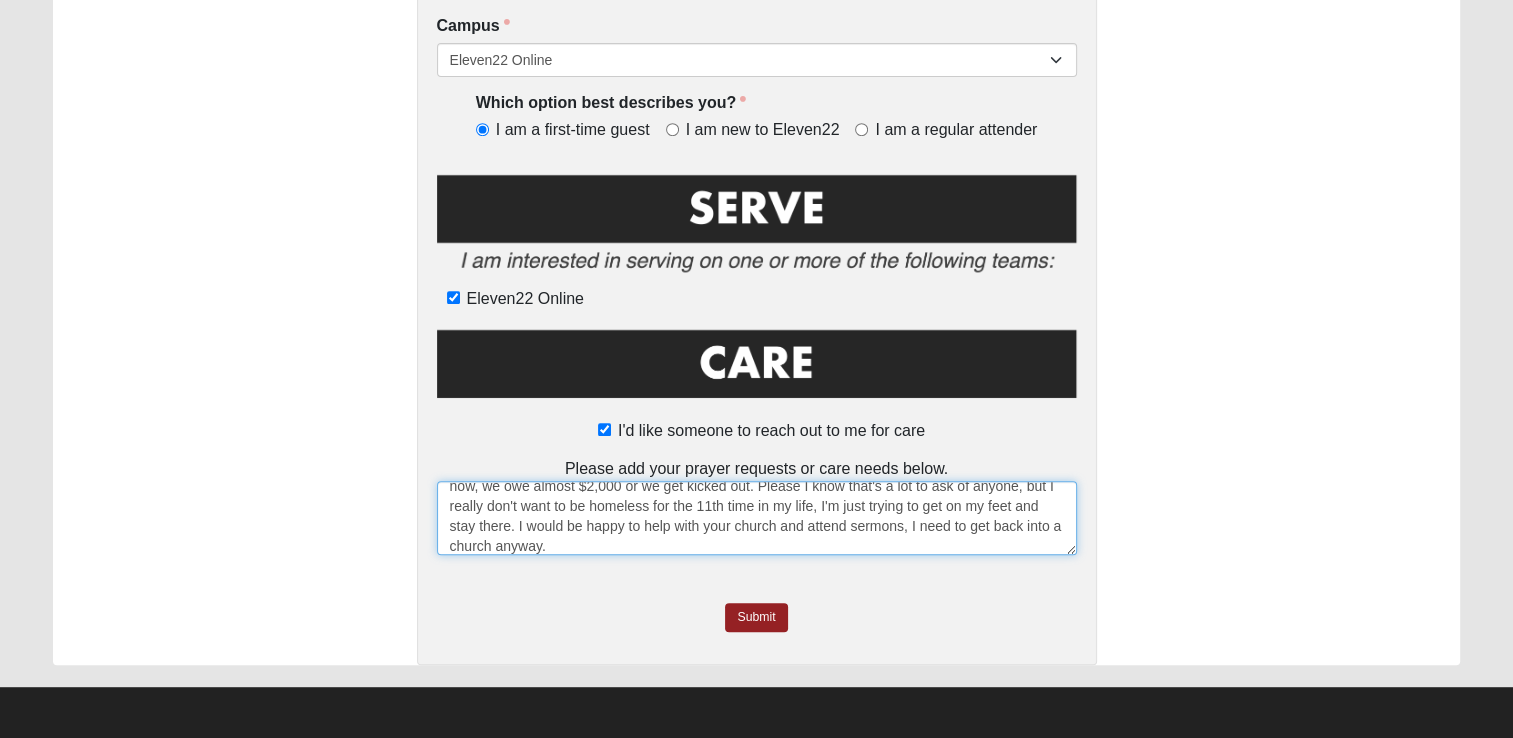 click on "My close friends and I moved to Jacksonville to get away from a dangerous situation. Upon getting here [FIRST] and I realized that our previous roommate had taken our [SSN] and he took my [DOCUMENT] as well. Now without my documentation I can't get a job. Rent is a BIG problem right now, we owe almost $2,000 or we get kicked out. Please I know that's a lot to ask of anyone, but I really don't want to be homeless for the 11th time in my life, I'm just trying to get on my feet and stay there. I would be happy to help with your church and attend sermons, I need to get back into a church anyway." at bounding box center (757, 518) 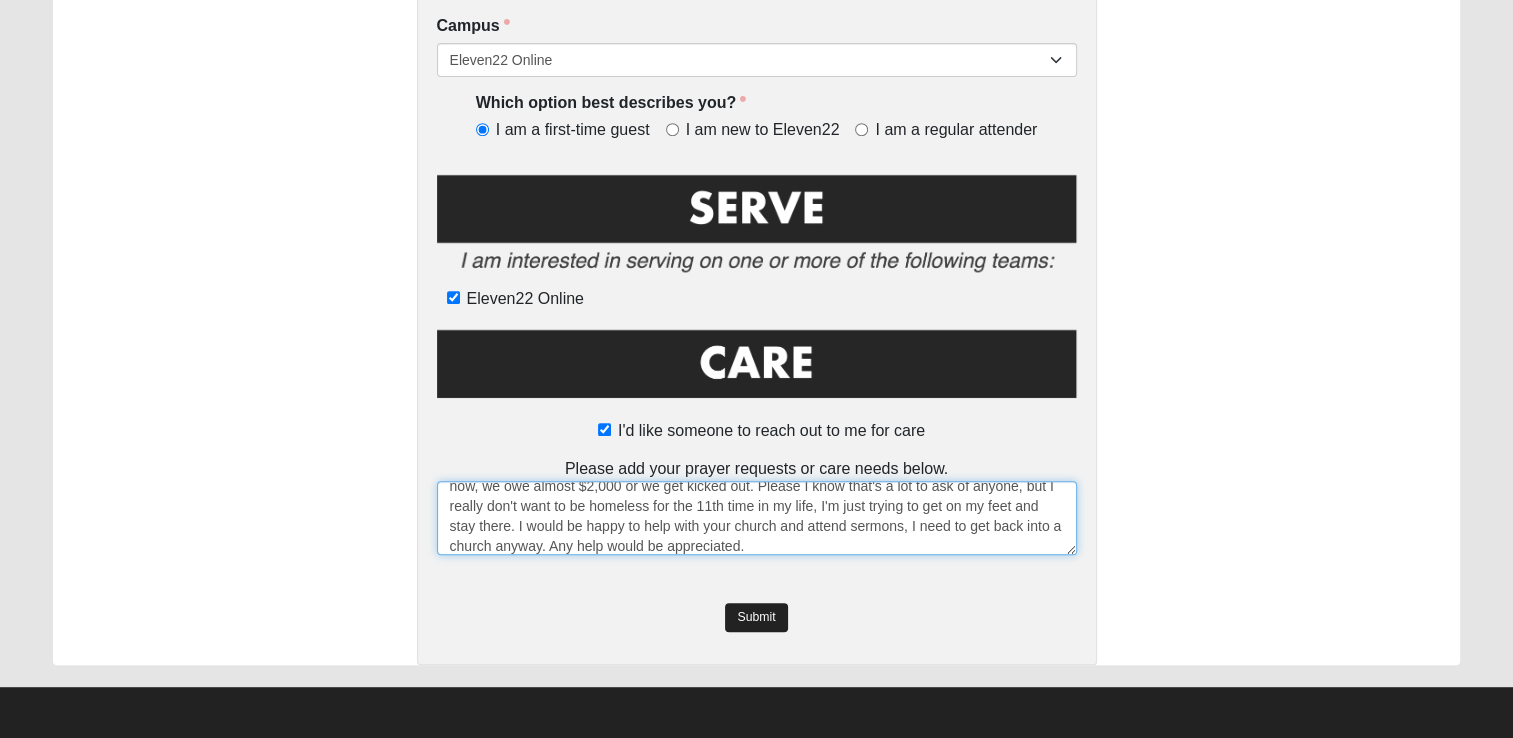 type on "My close friends and I moved to [CITY] to get away from a dangerous situation. Upon getting here [FIRST] and I realized that our previous roommate had taken our [SSN] and he took my [DOCUMENT] as well. Now without my documentation I can't get a job. Rent is a BIG problem right now, we owe almost $2,000 or we get kicked out. Please I know that's a lot to ask of anyone, but I really don't want to be homeless for the 11th time in my life, I'm just trying to get on my feet and stay there. I would be happy to help with your church and attend sermons, I need to get back into a church anyway. Any help would be appreciated." 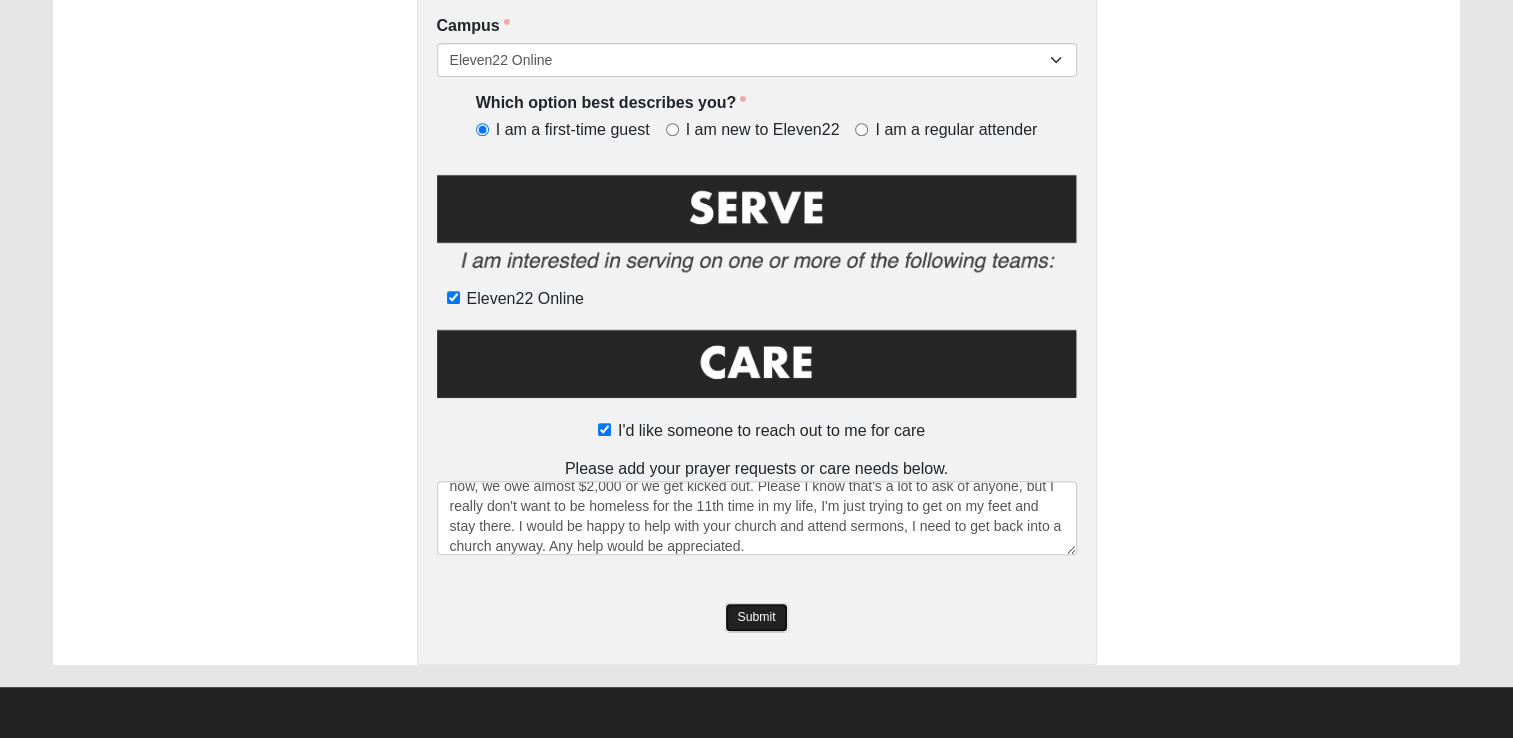 click on "Submit" at bounding box center (756, 617) 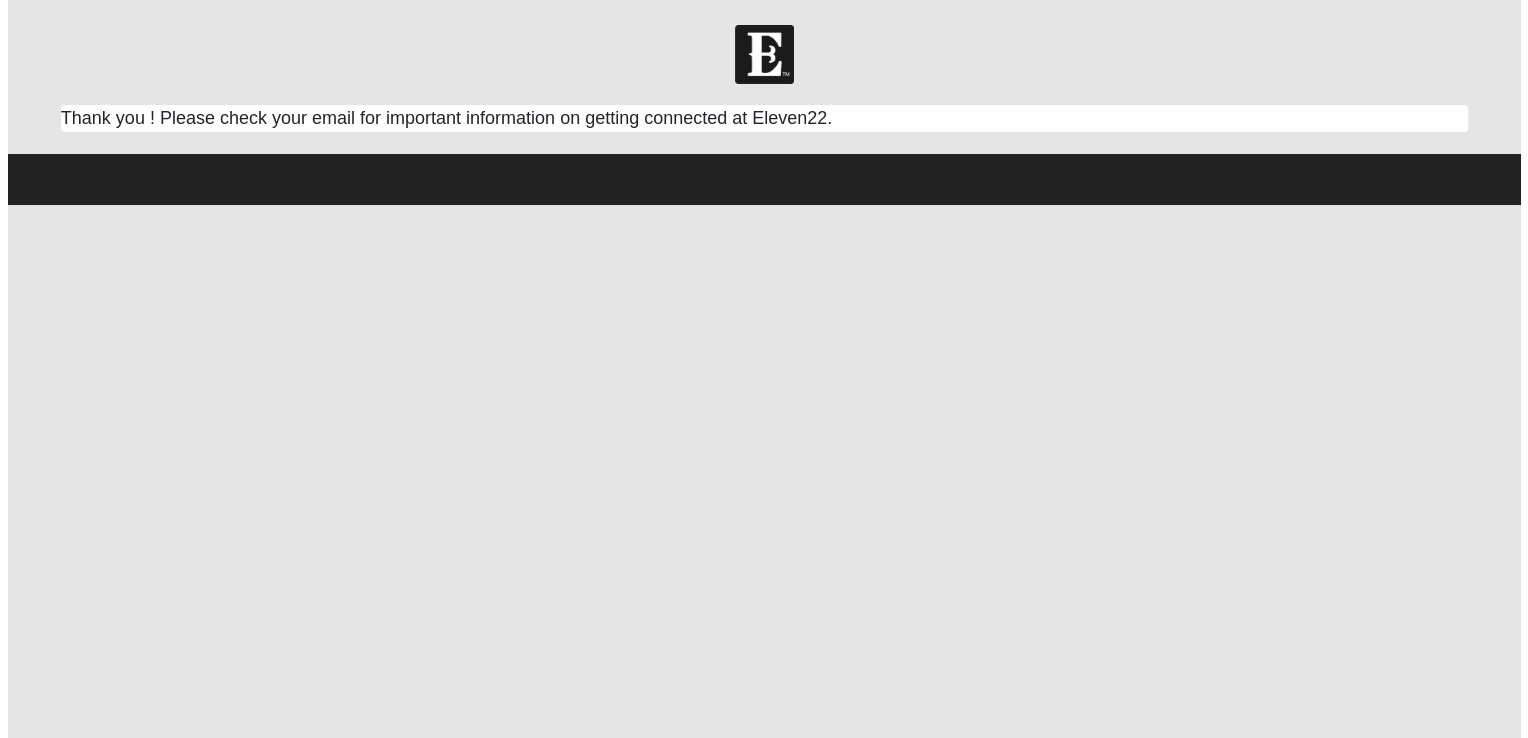scroll, scrollTop: 0, scrollLeft: 0, axis: both 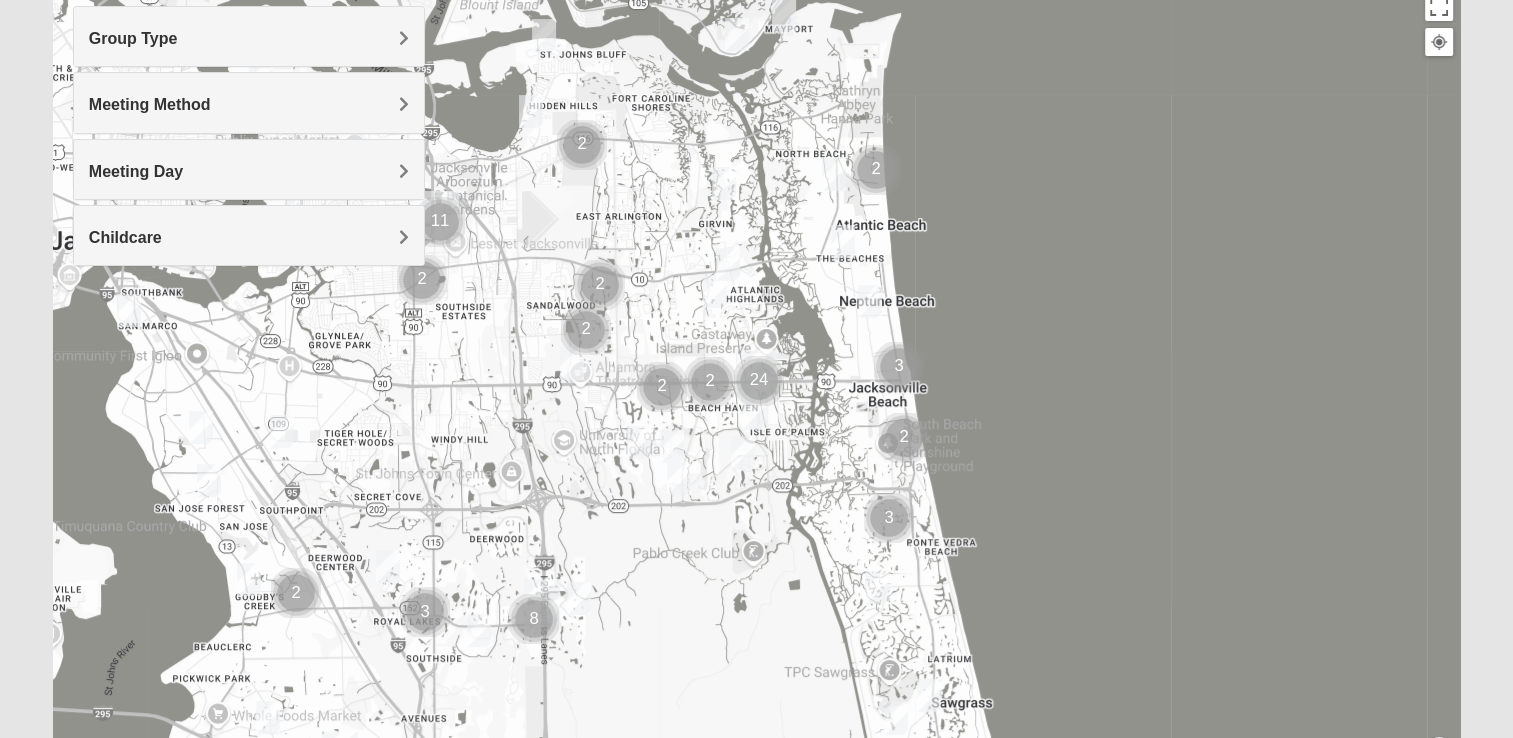 click on "Meeting Method" at bounding box center (150, 104) 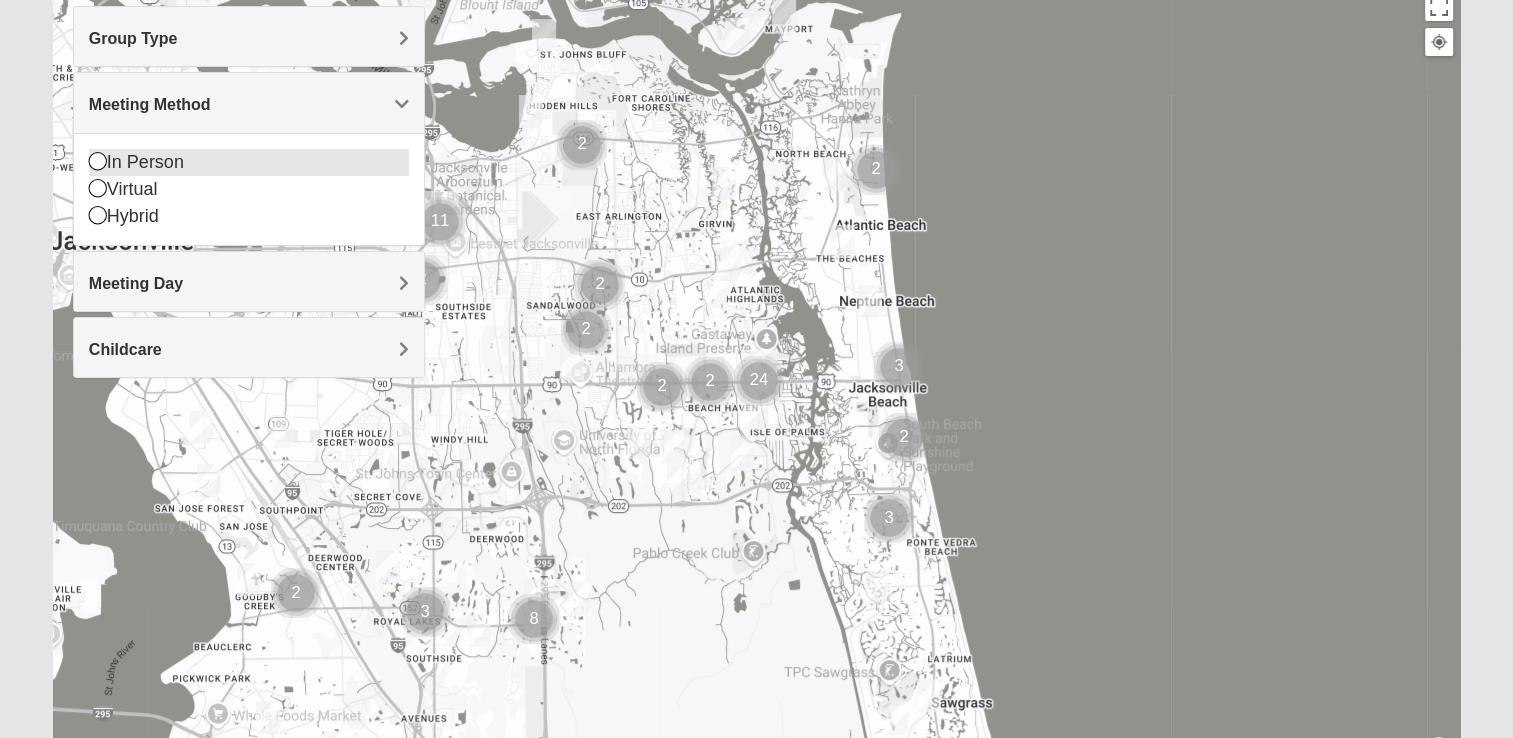 click at bounding box center (98, 161) 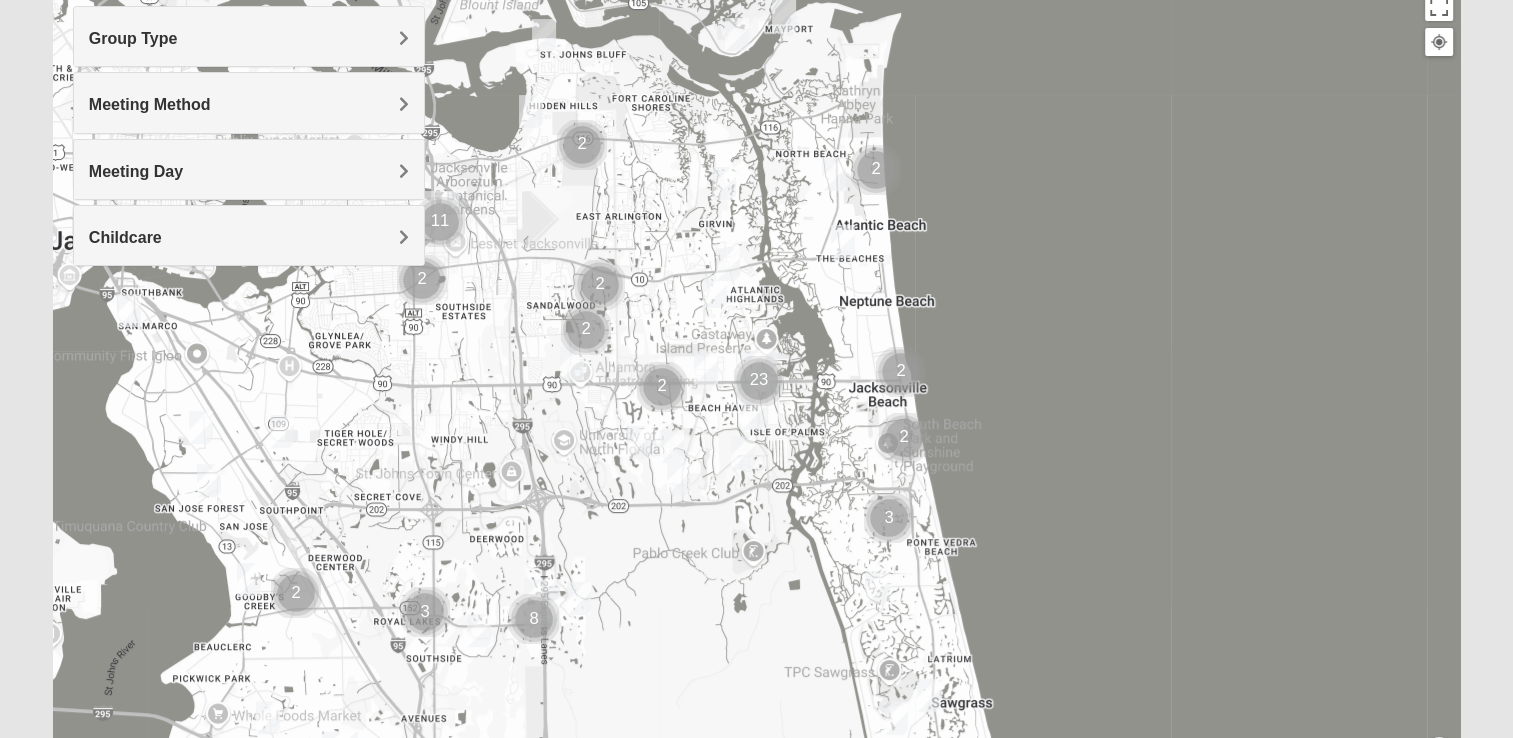click on "Group Type" at bounding box center (249, 38) 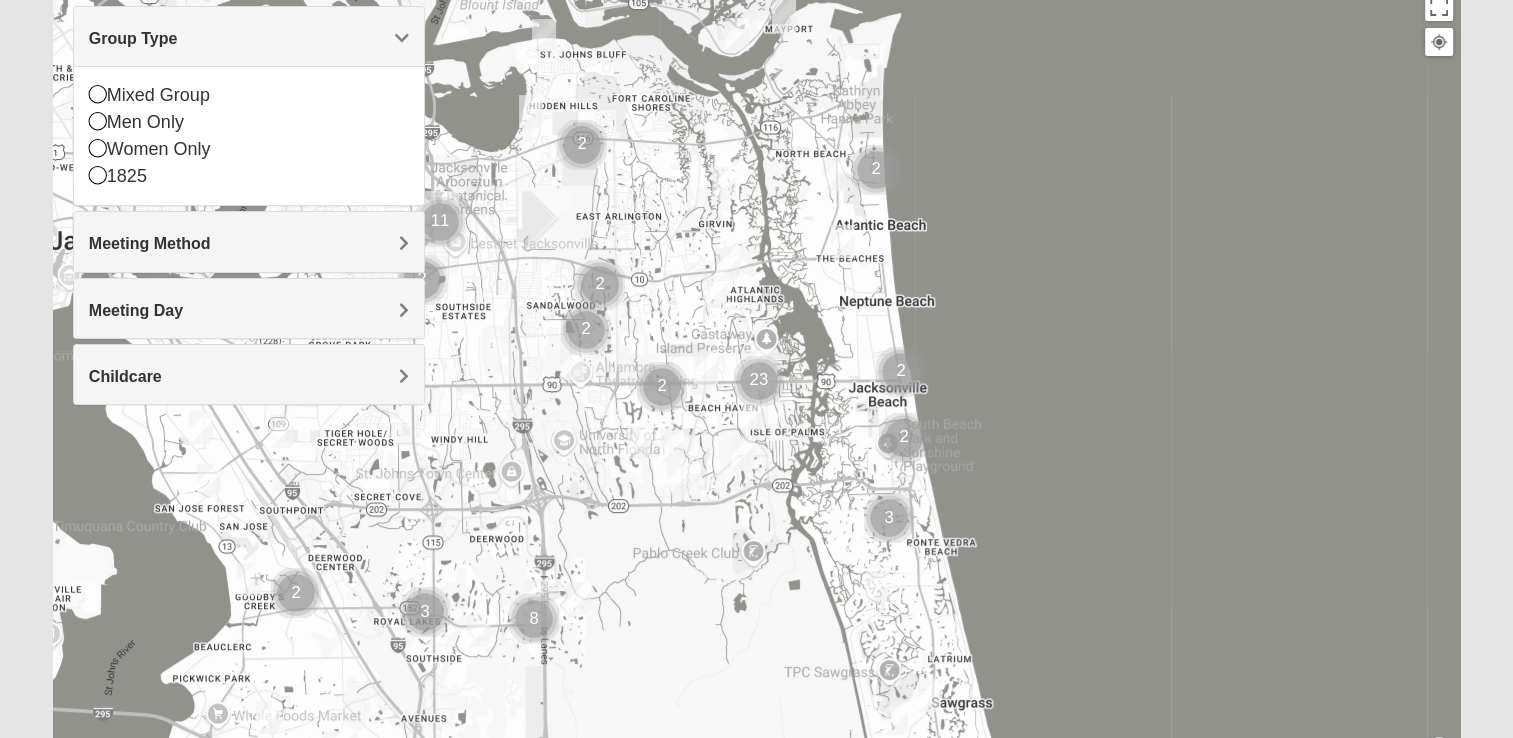 click on "Group Type" at bounding box center [249, 38] 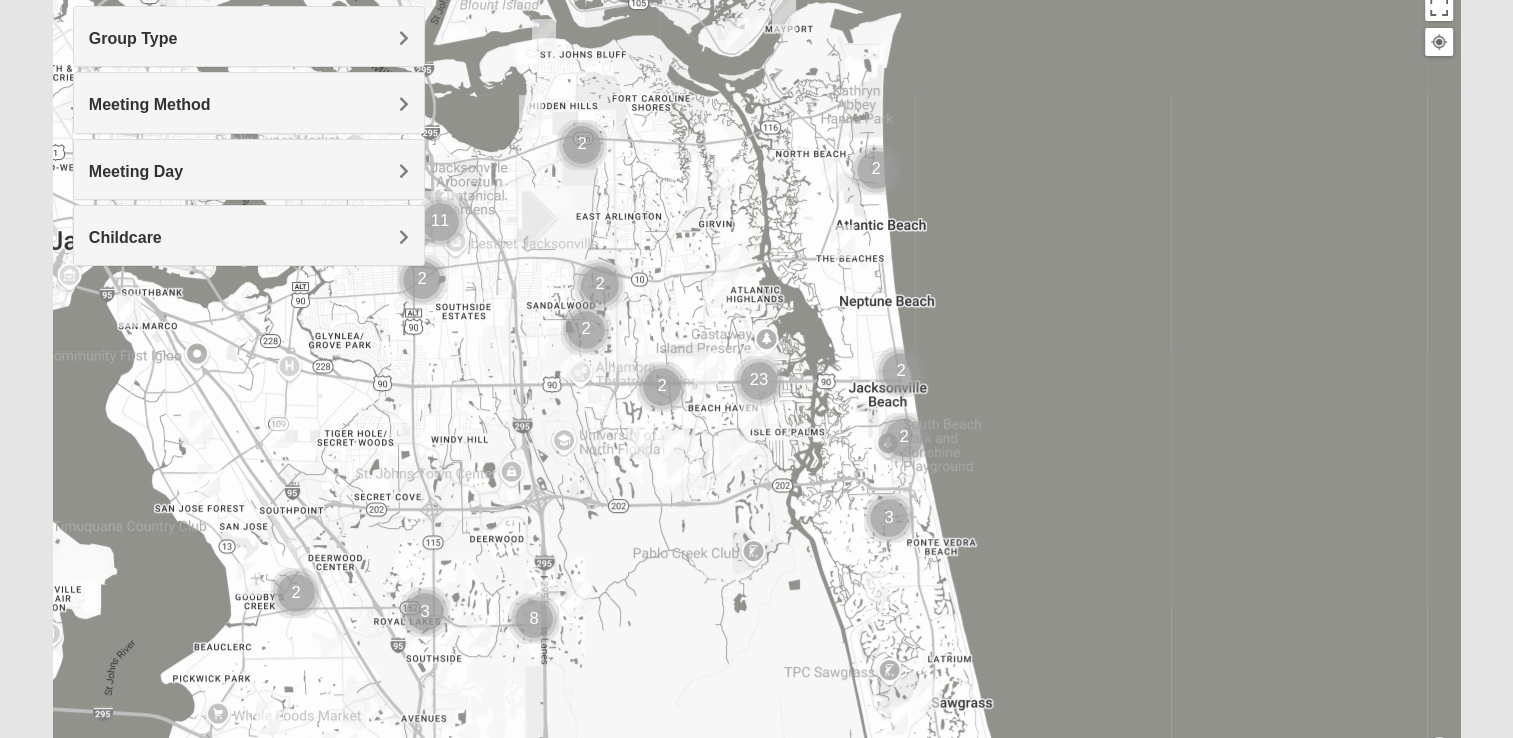 click on "Meeting Day" at bounding box center [249, 171] 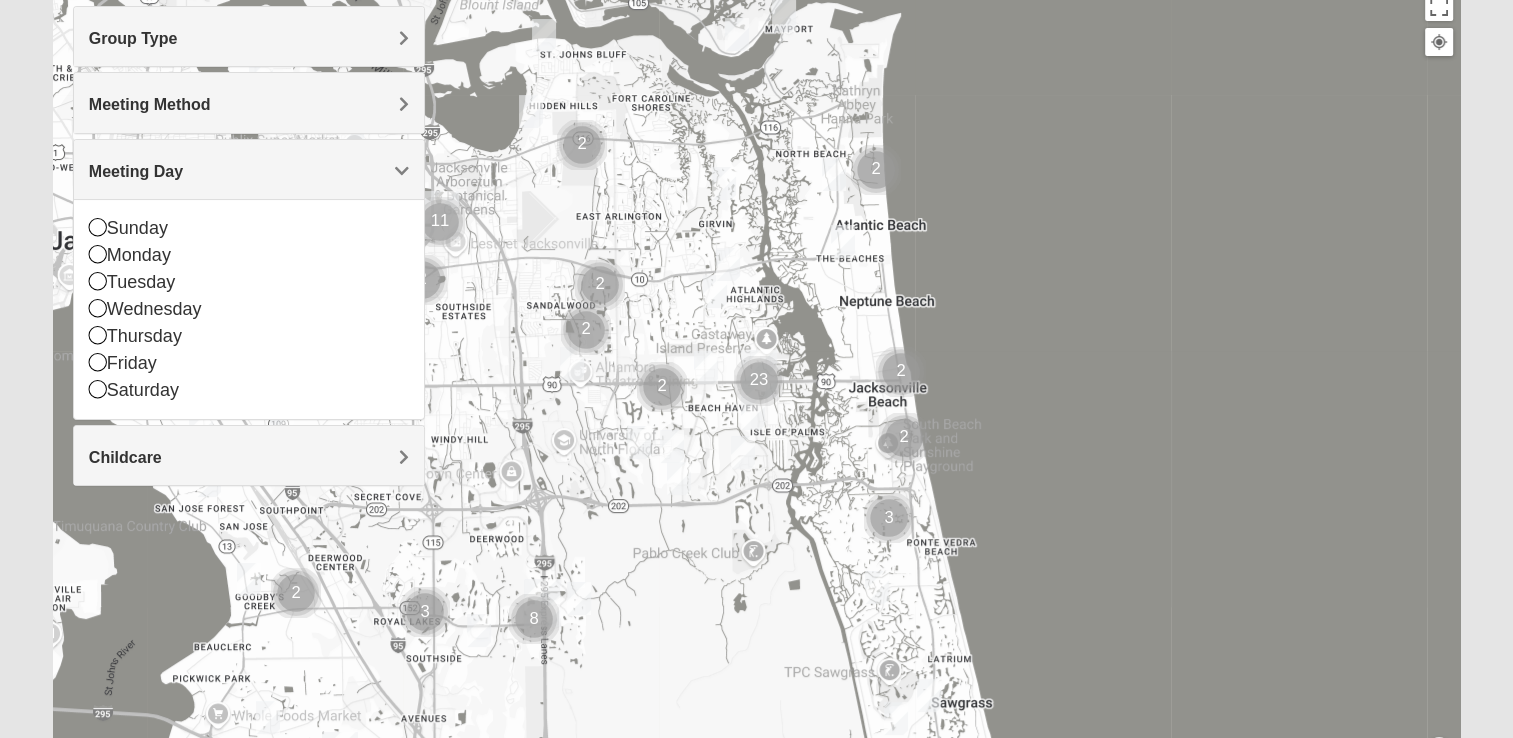 click on "Meeting Day" at bounding box center [249, 171] 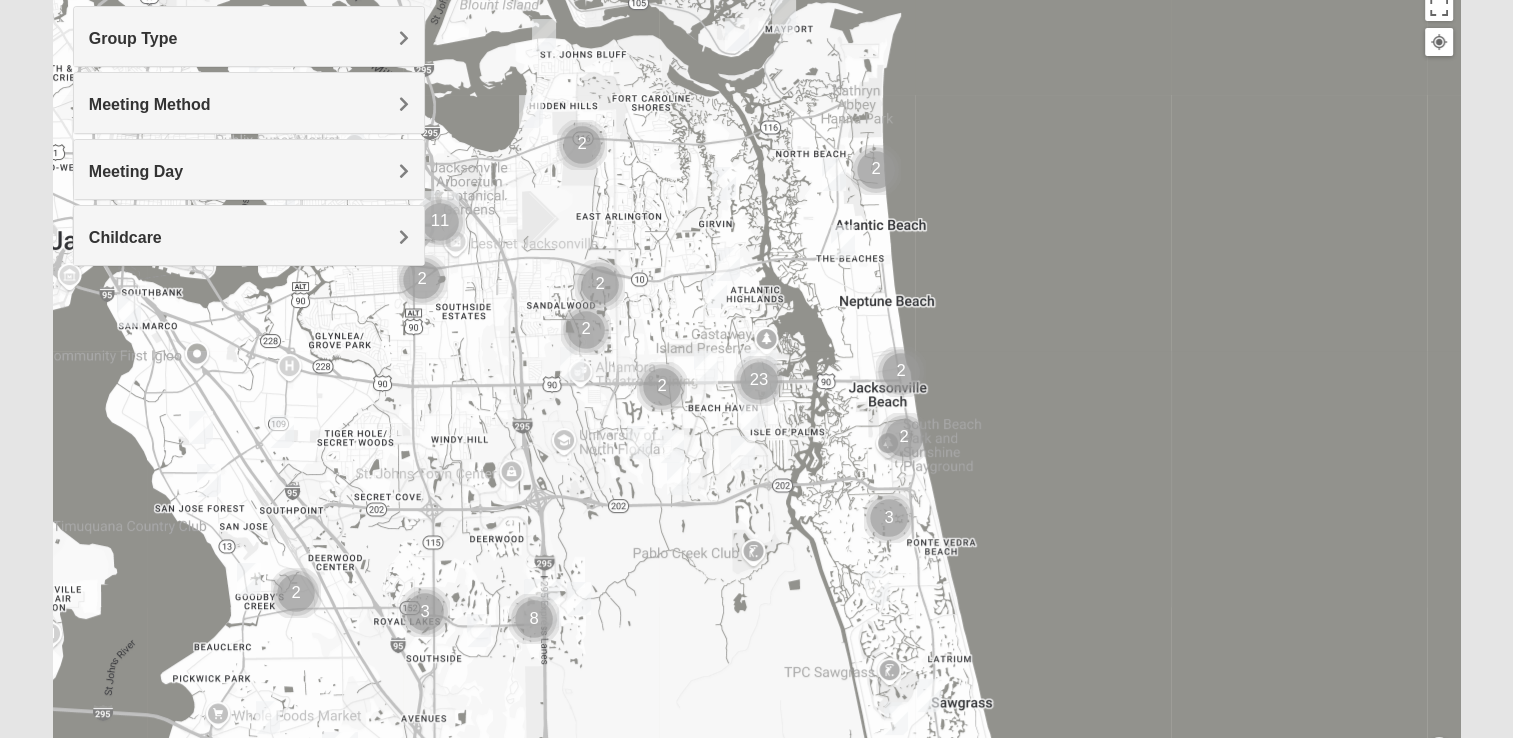click at bounding box center (759, 381) 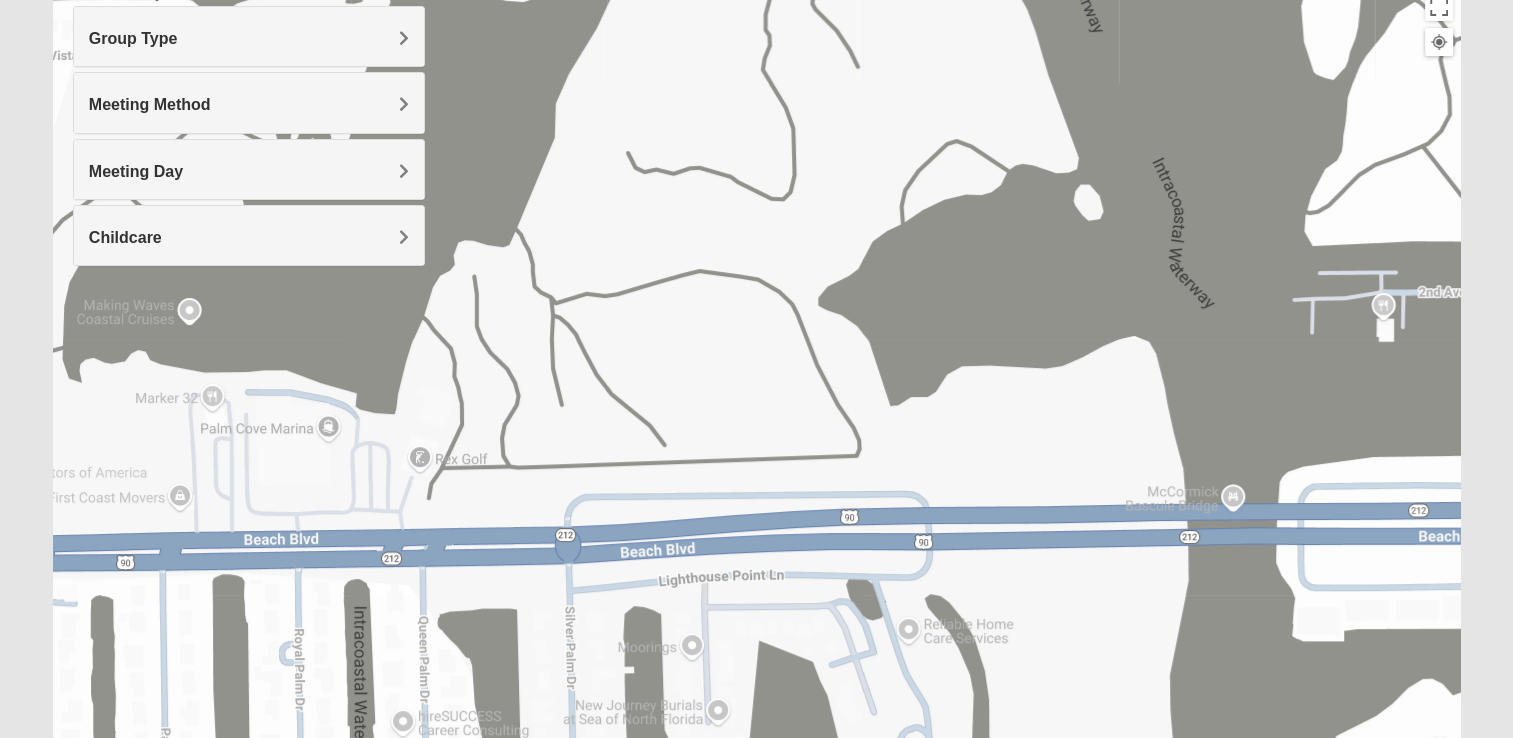 drag, startPoint x: 1180, startPoint y: 344, endPoint x: -4, endPoint y: 421, distance: 1186.5011 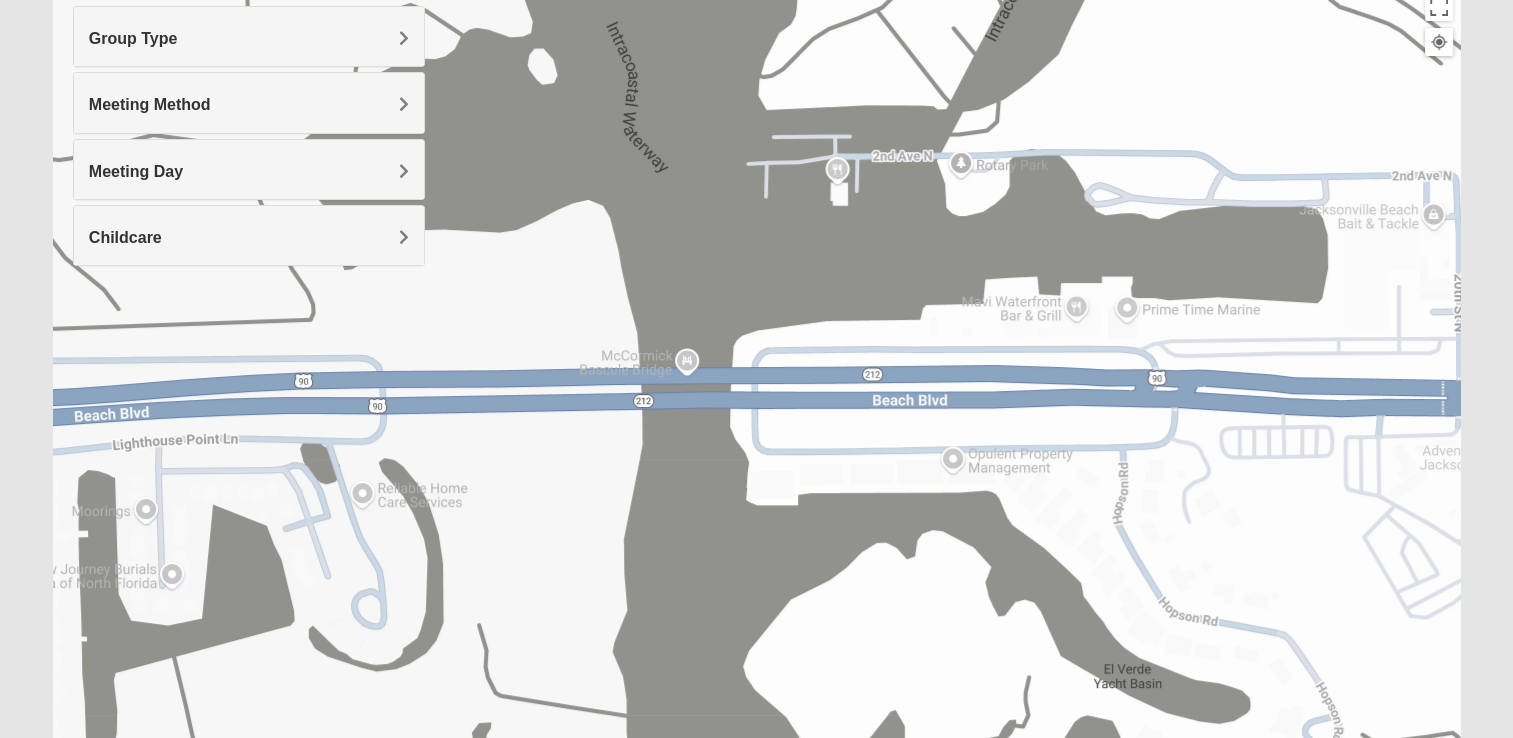 drag, startPoint x: 932, startPoint y: 522, endPoint x: 119, endPoint y: 491, distance: 813.5908 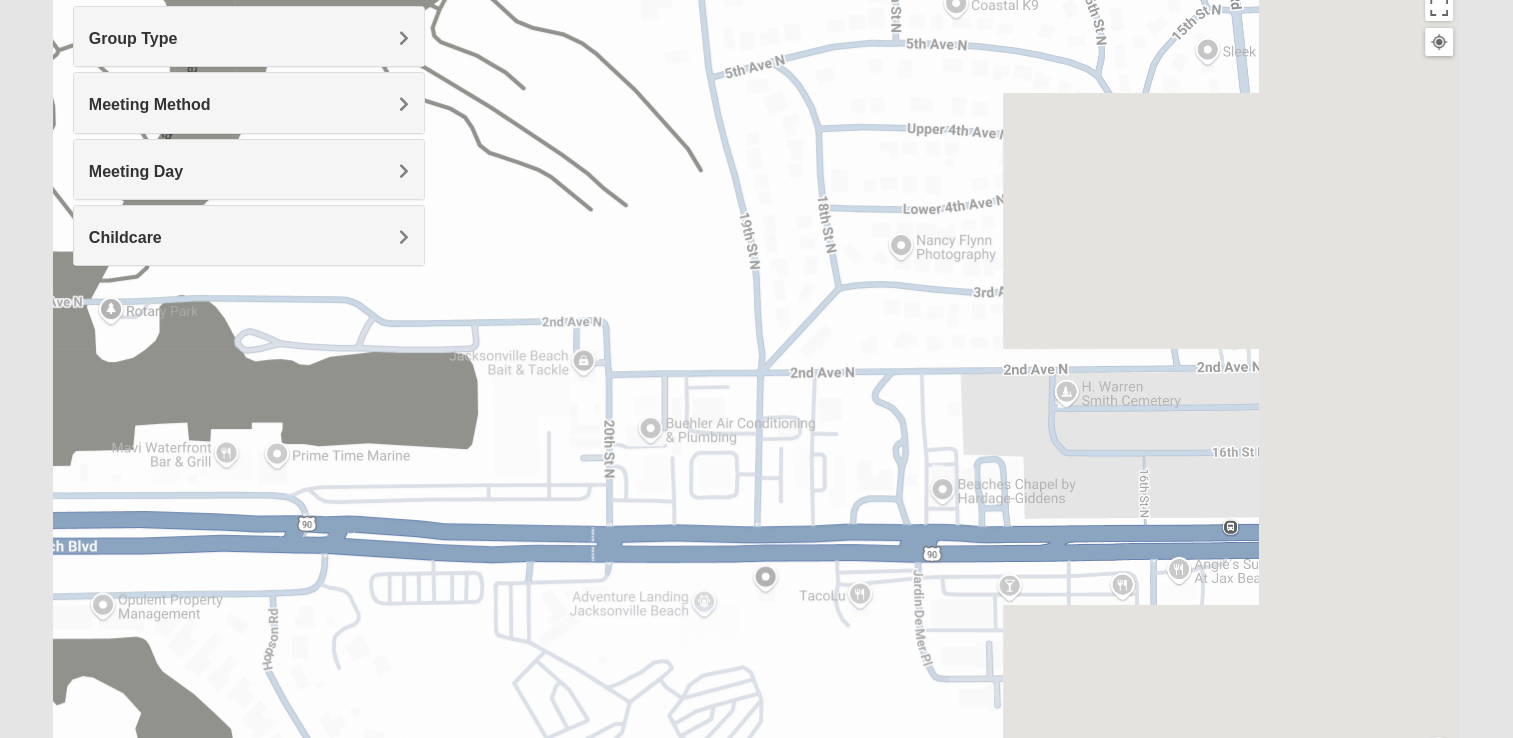 drag, startPoint x: 979, startPoint y: 390, endPoint x: 374, endPoint y: 430, distance: 606.32086 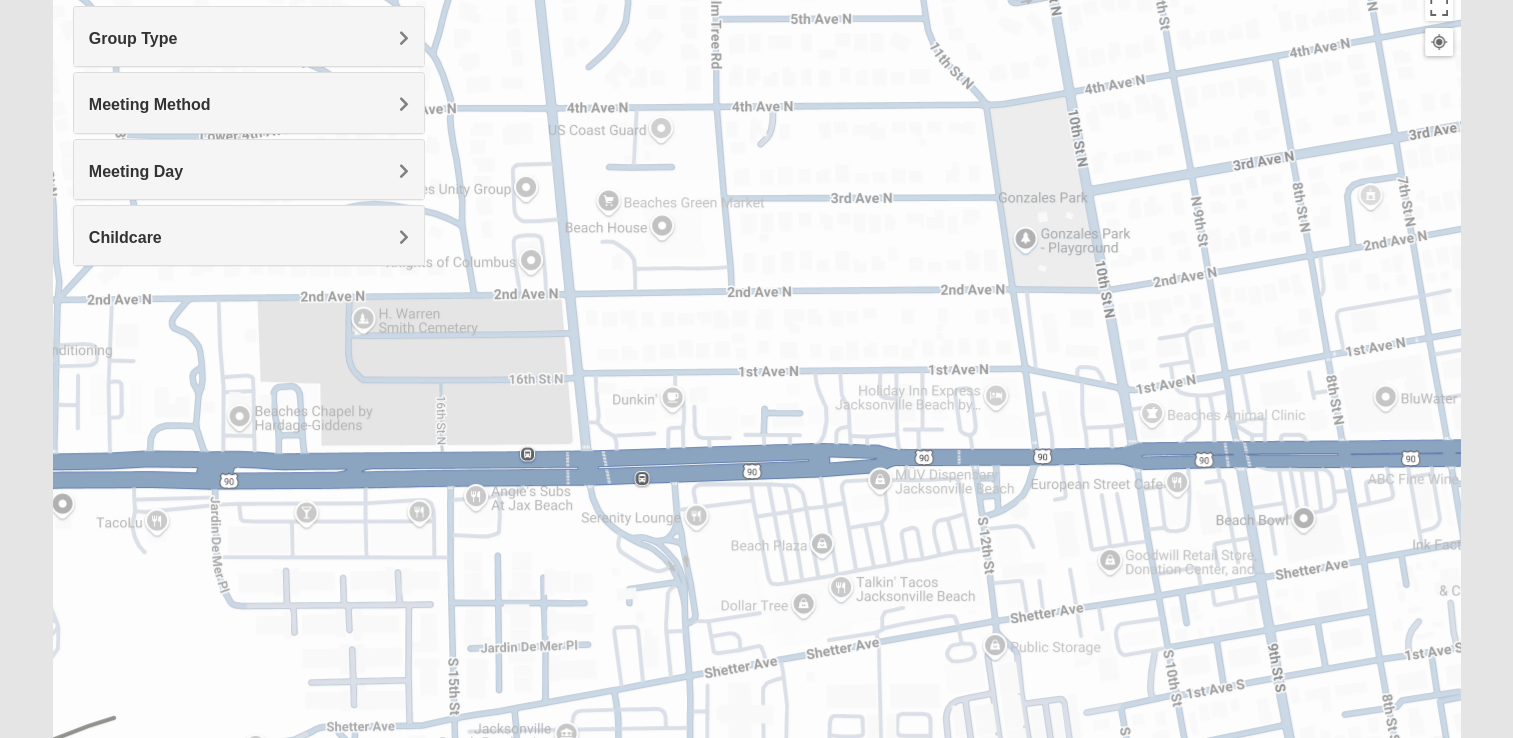 drag, startPoint x: 676, startPoint y: 278, endPoint x: -4, endPoint y: 201, distance: 684.3457 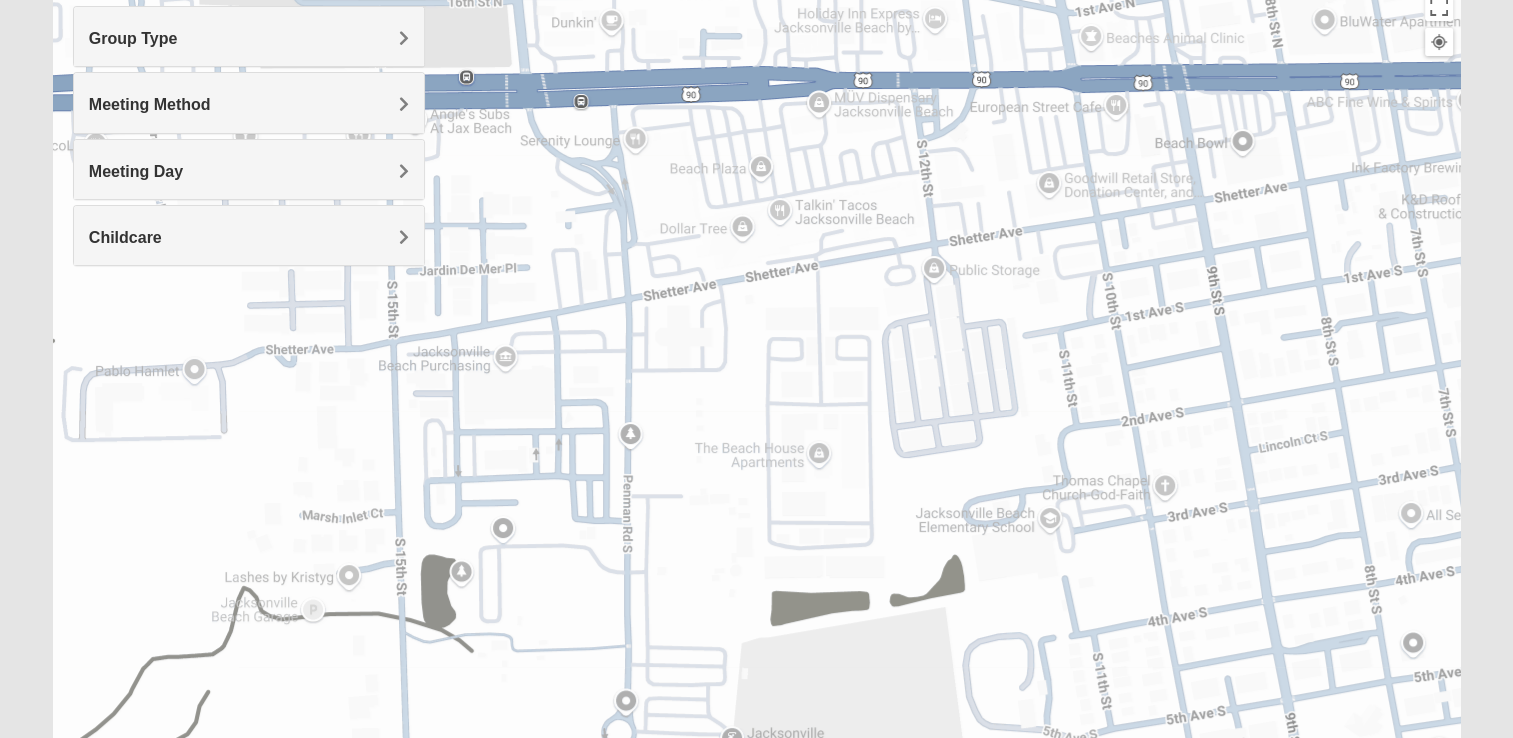 drag, startPoint x: 654, startPoint y: 448, endPoint x: 570, endPoint y: 26, distance: 430.279 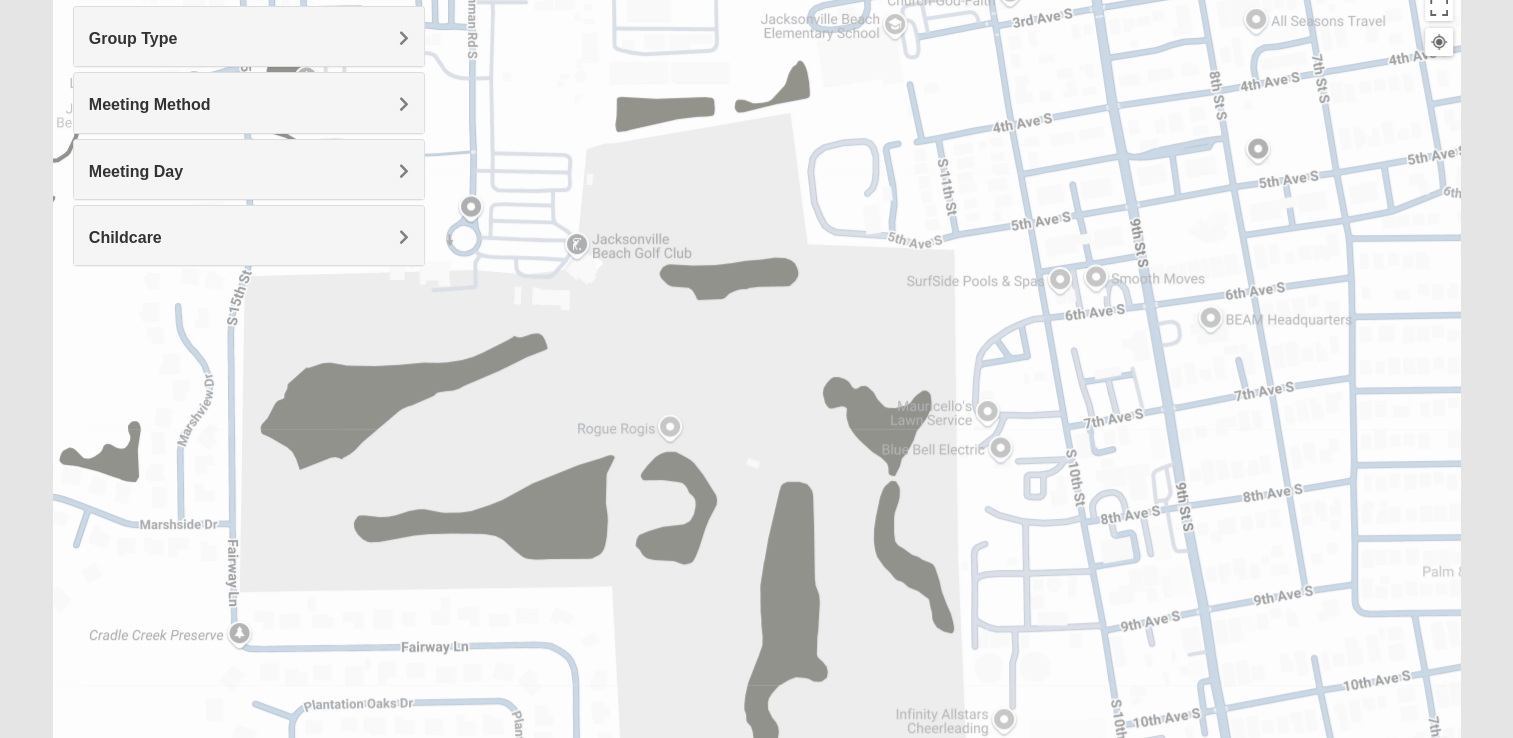 drag, startPoint x: 664, startPoint y: 482, endPoint x: 511, endPoint y: -14, distance: 519.06165 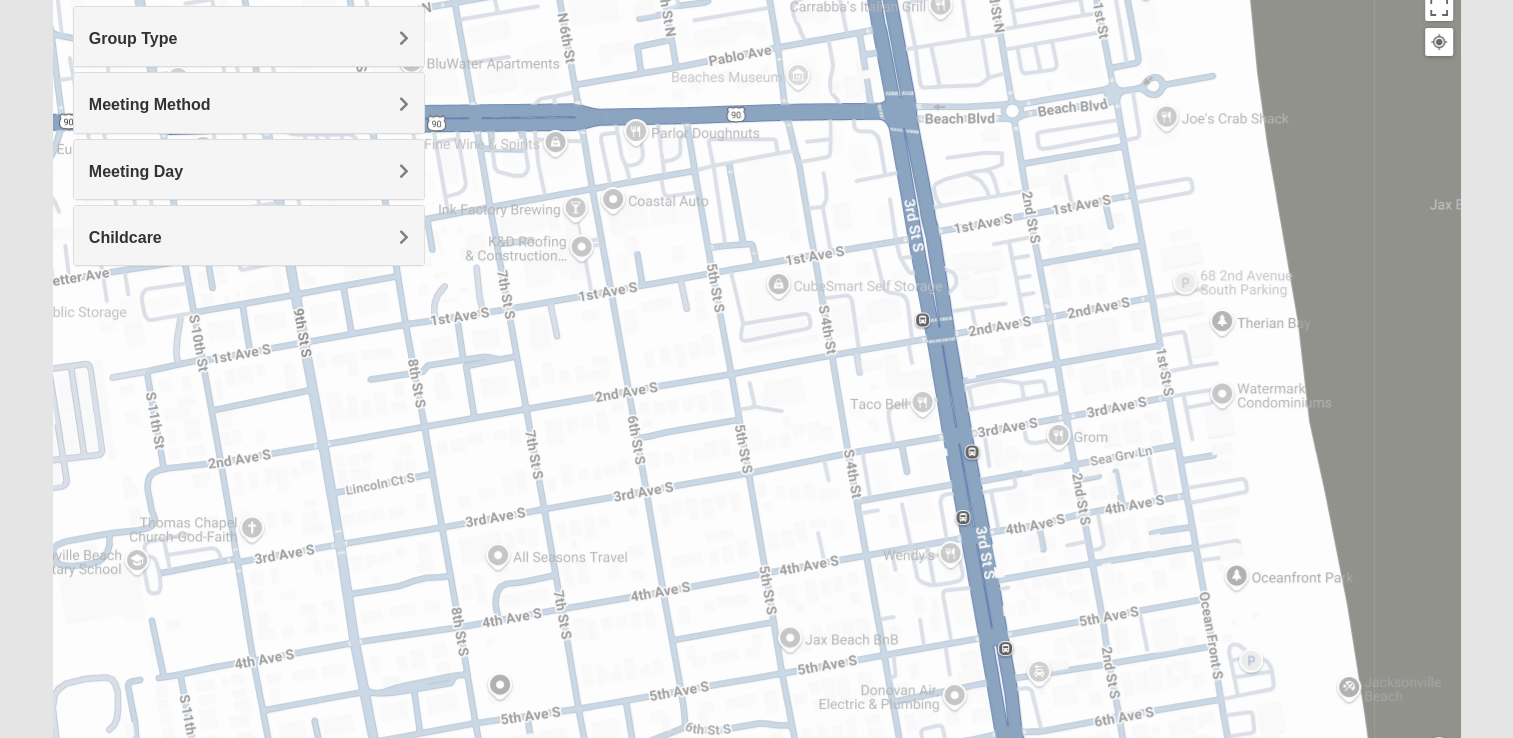 drag, startPoint x: 756, startPoint y: 234, endPoint x: -4, endPoint y: 781, distance: 936.3808 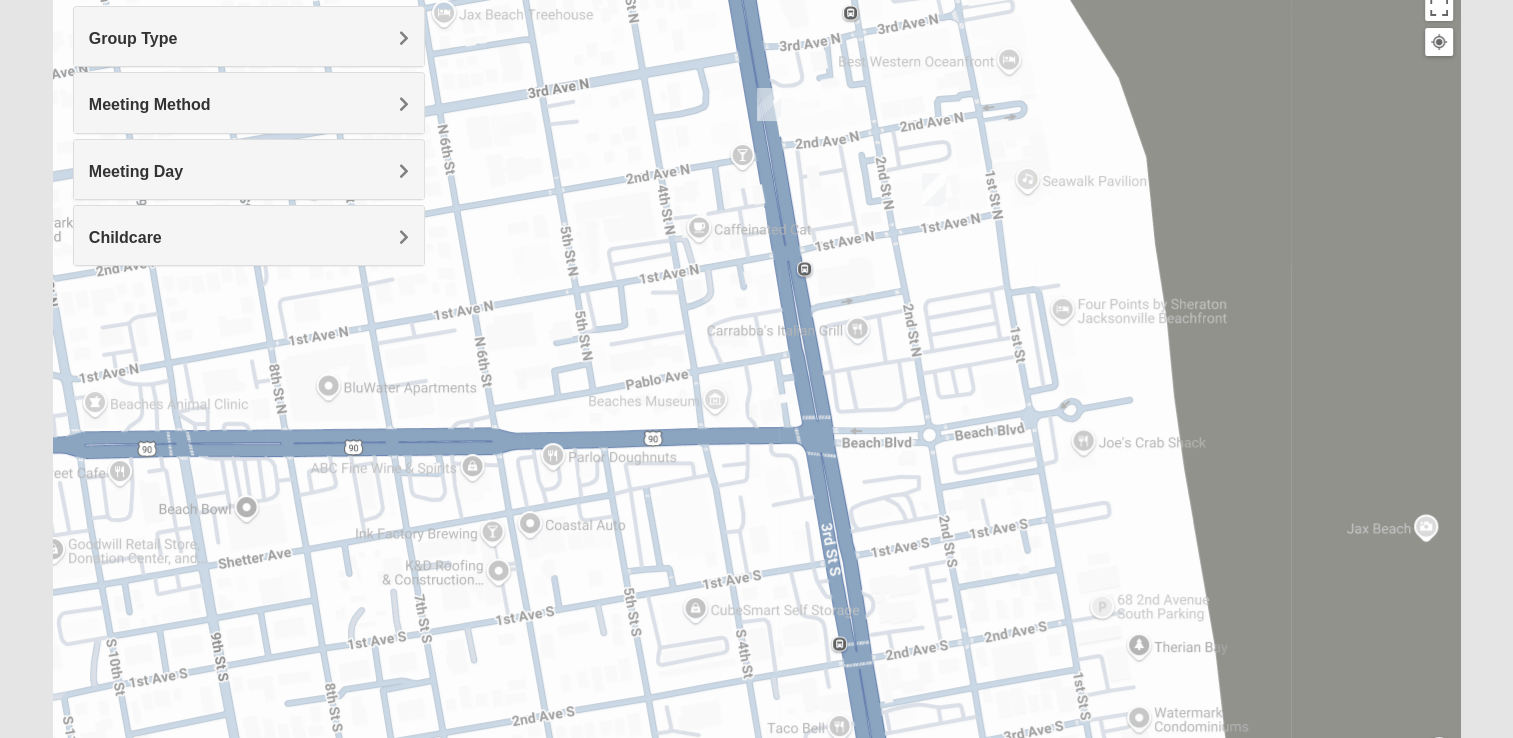 drag, startPoint x: 762, startPoint y: 478, endPoint x: 677, endPoint y: 789, distance: 322.4066 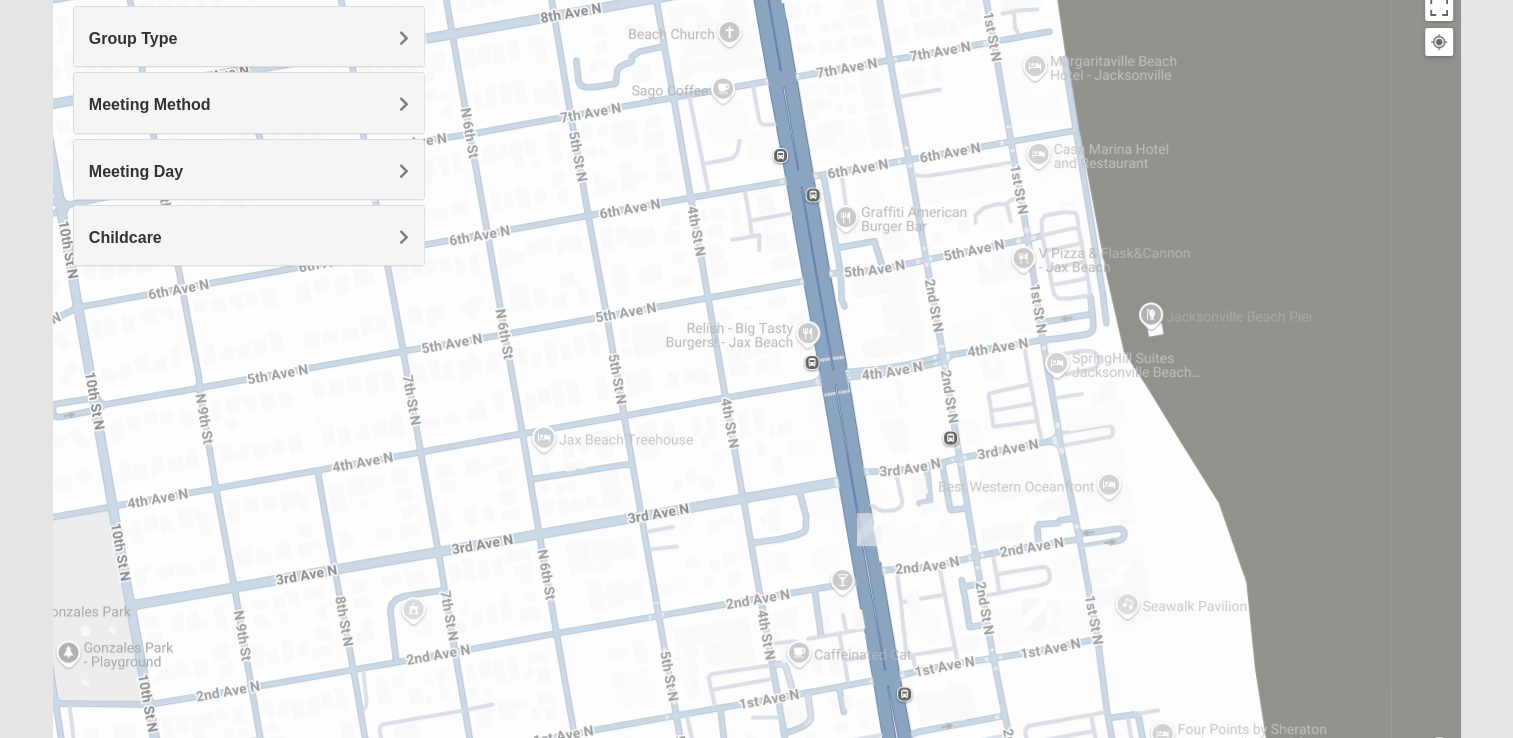 drag, startPoint x: 692, startPoint y: 210, endPoint x: 792, endPoint y: 639, distance: 440.50085 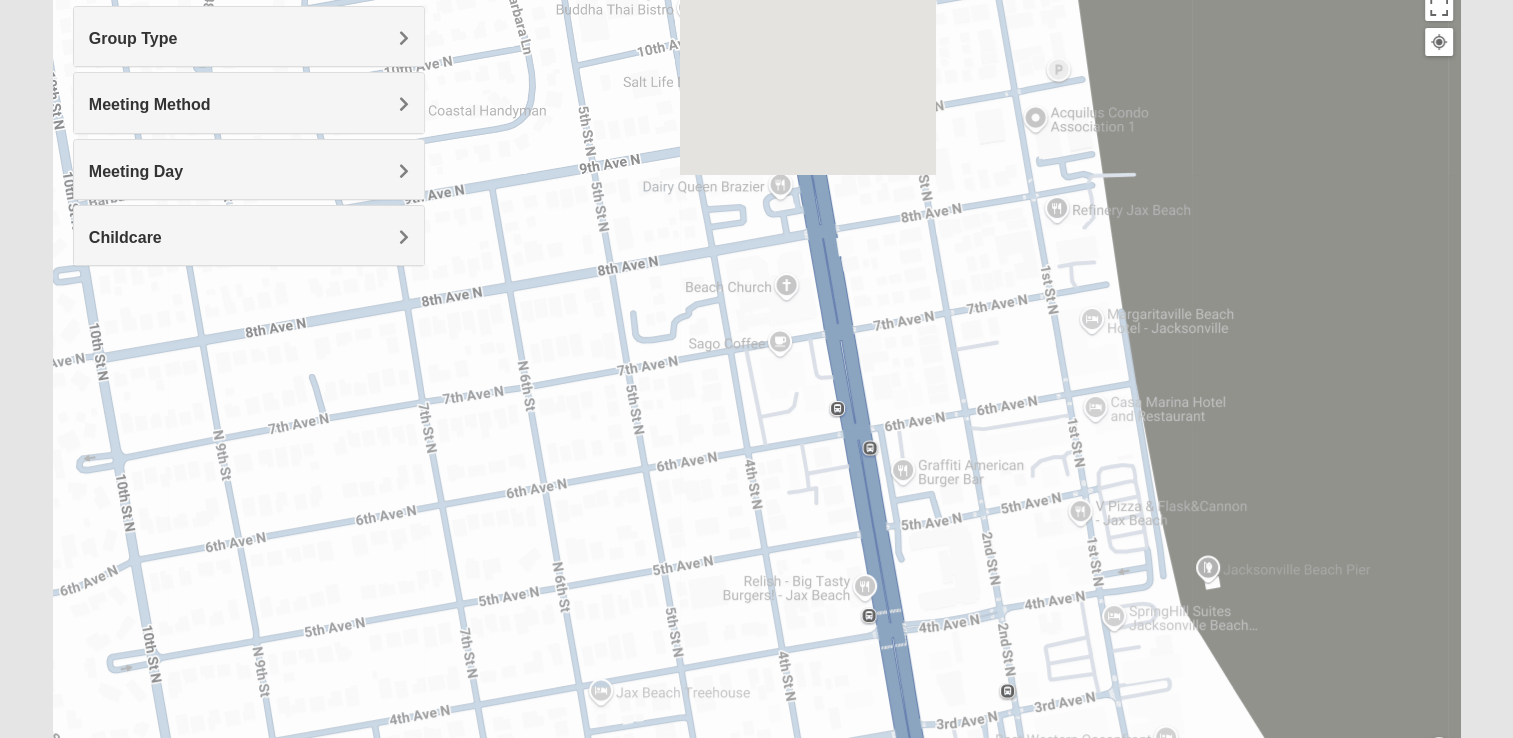 drag, startPoint x: 716, startPoint y: 236, endPoint x: 830, endPoint y: 630, distance: 410.16095 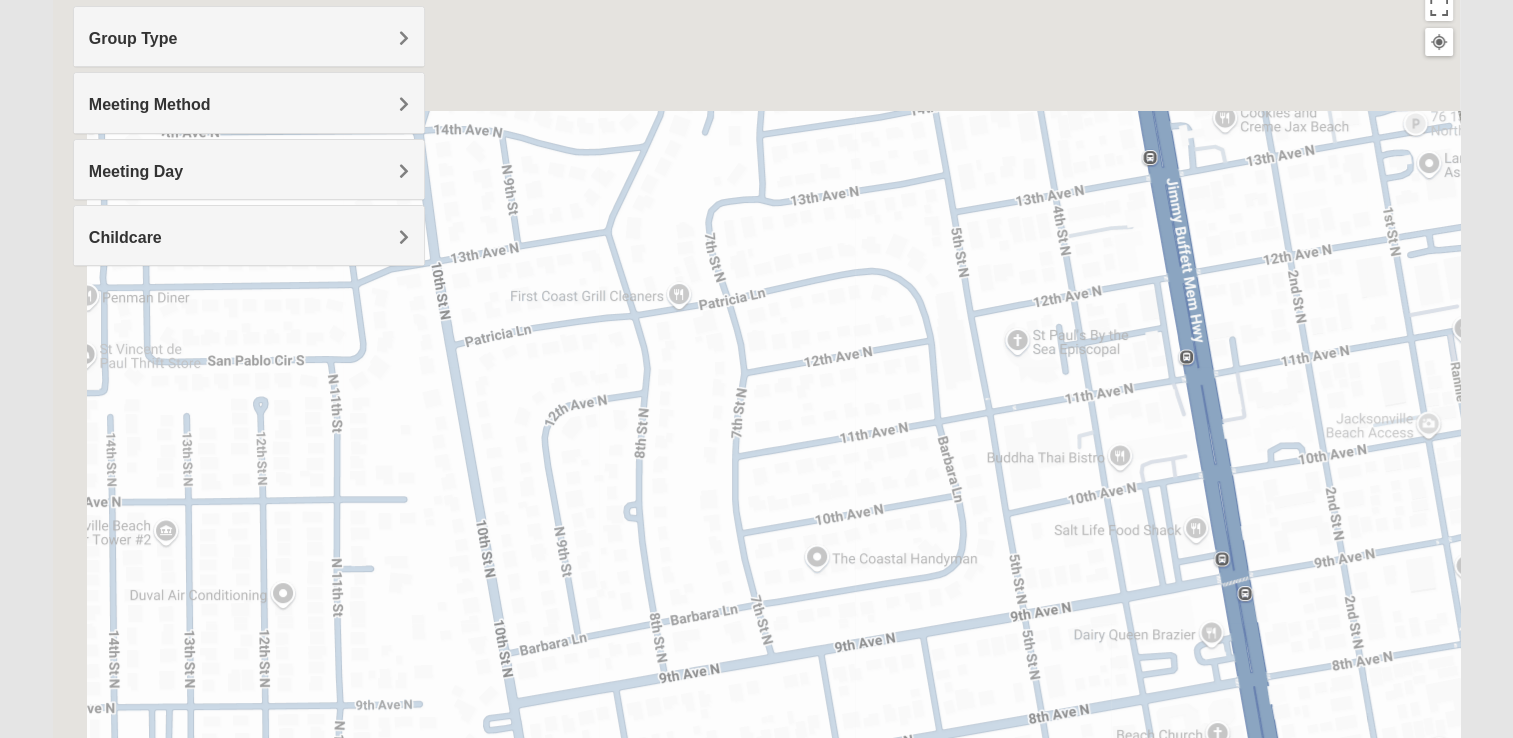 drag, startPoint x: 620, startPoint y: 281, endPoint x: 1035, endPoint y: 550, distance: 494.55637 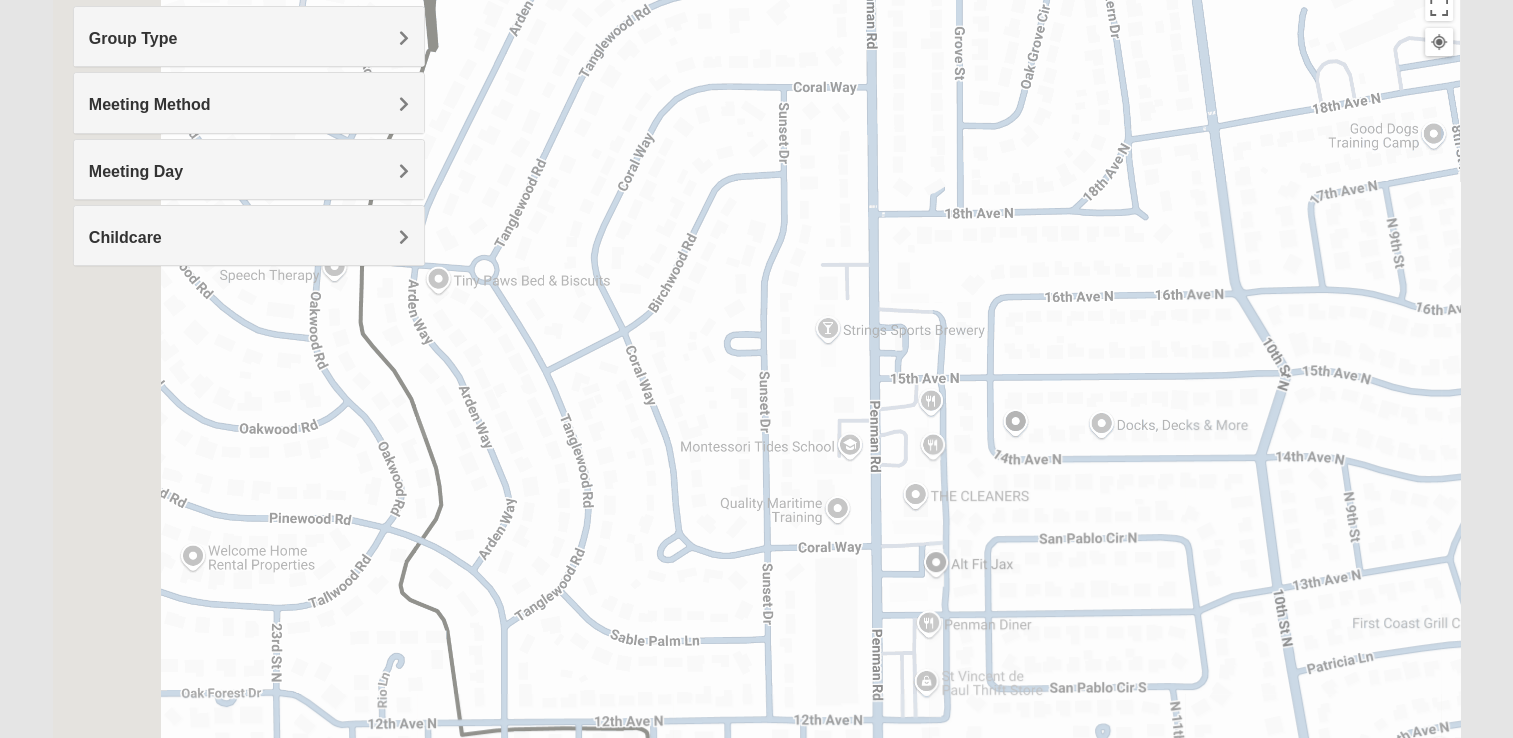 drag, startPoint x: 879, startPoint y: 543, endPoint x: 1468, endPoint y: 789, distance: 638.3079 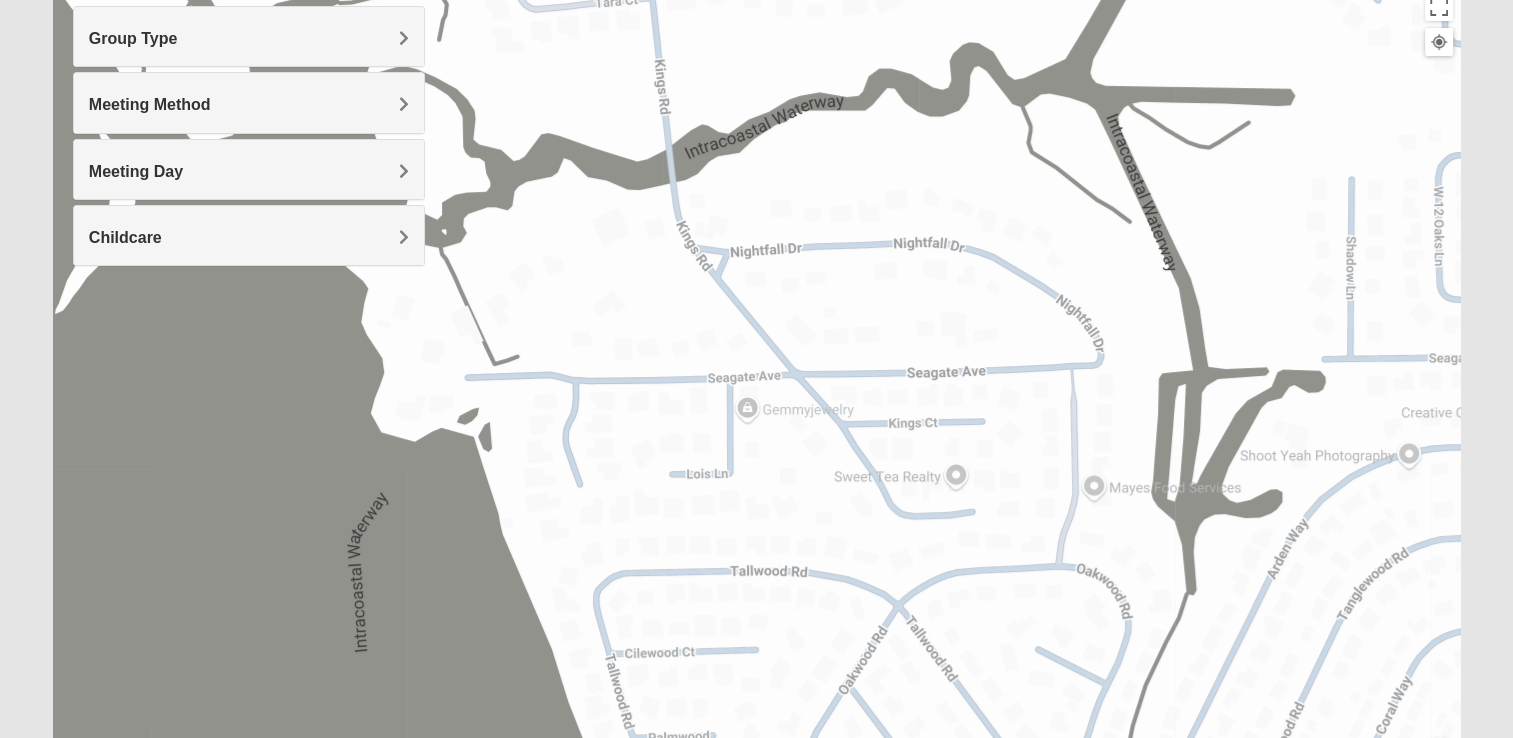 drag, startPoint x: 1044, startPoint y: 501, endPoint x: 987, endPoint y: 781, distance: 285.7429 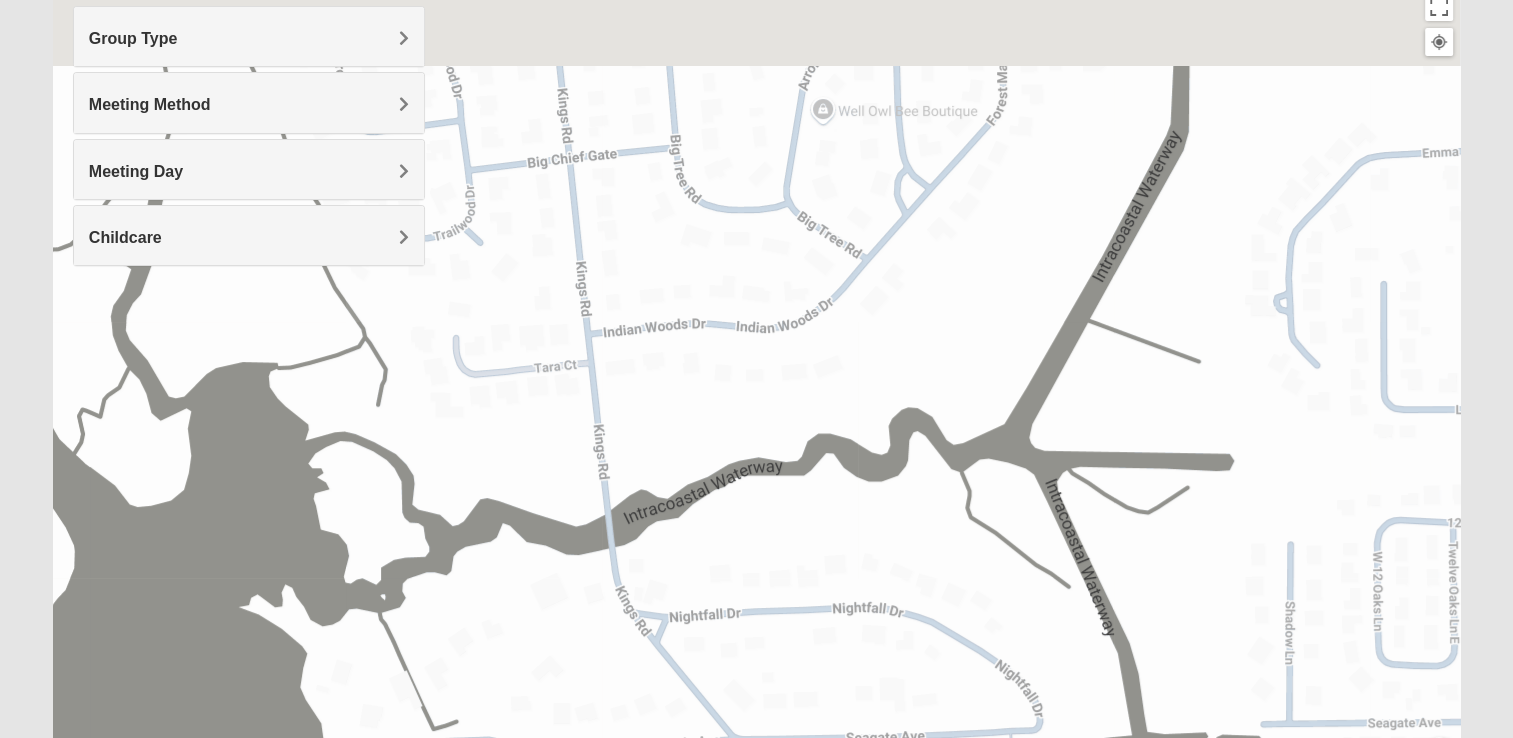 drag, startPoint x: 1057, startPoint y: 431, endPoint x: 1064, endPoint y: 757, distance: 326.07513 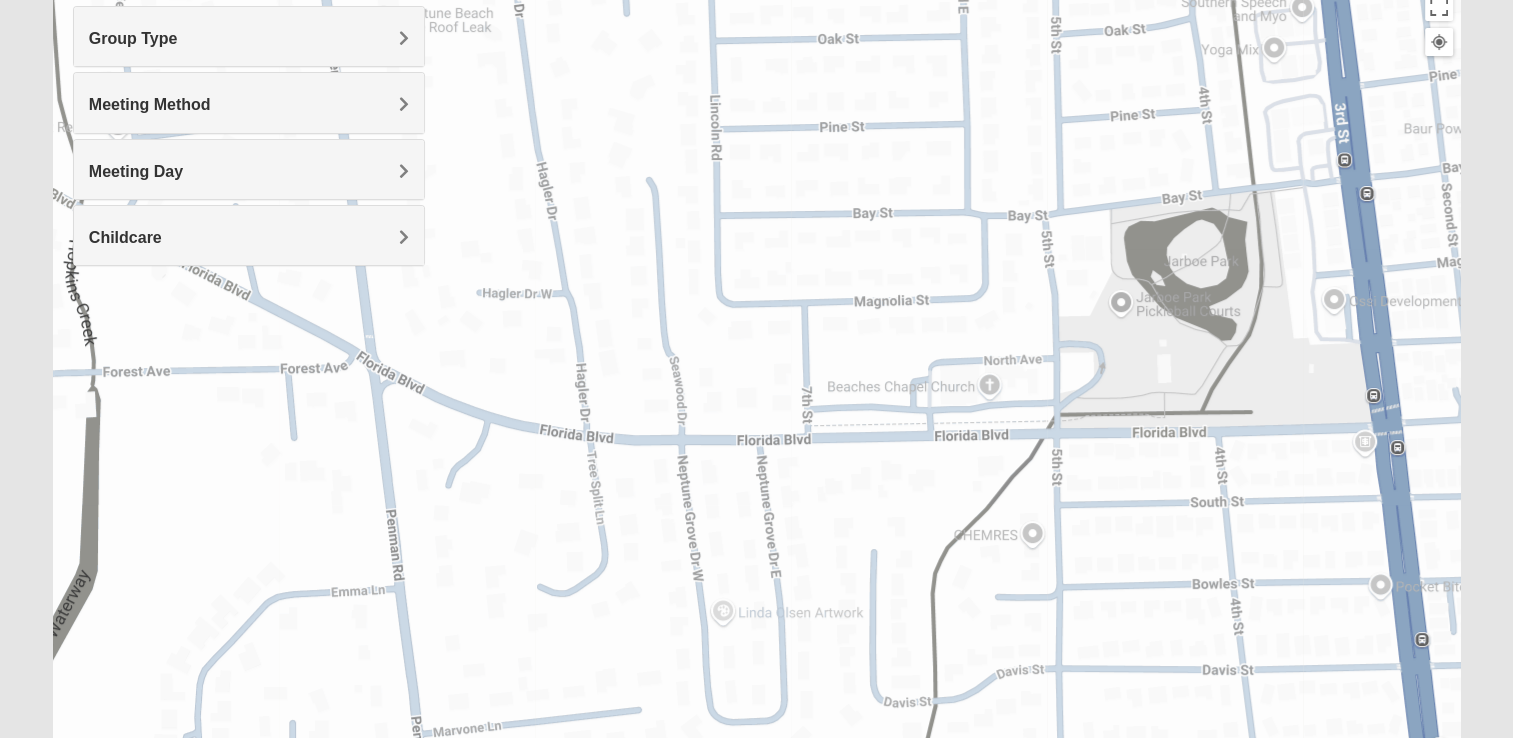 drag, startPoint x: 1108, startPoint y: 391, endPoint x: 4, endPoint y: 628, distance: 1129.1523 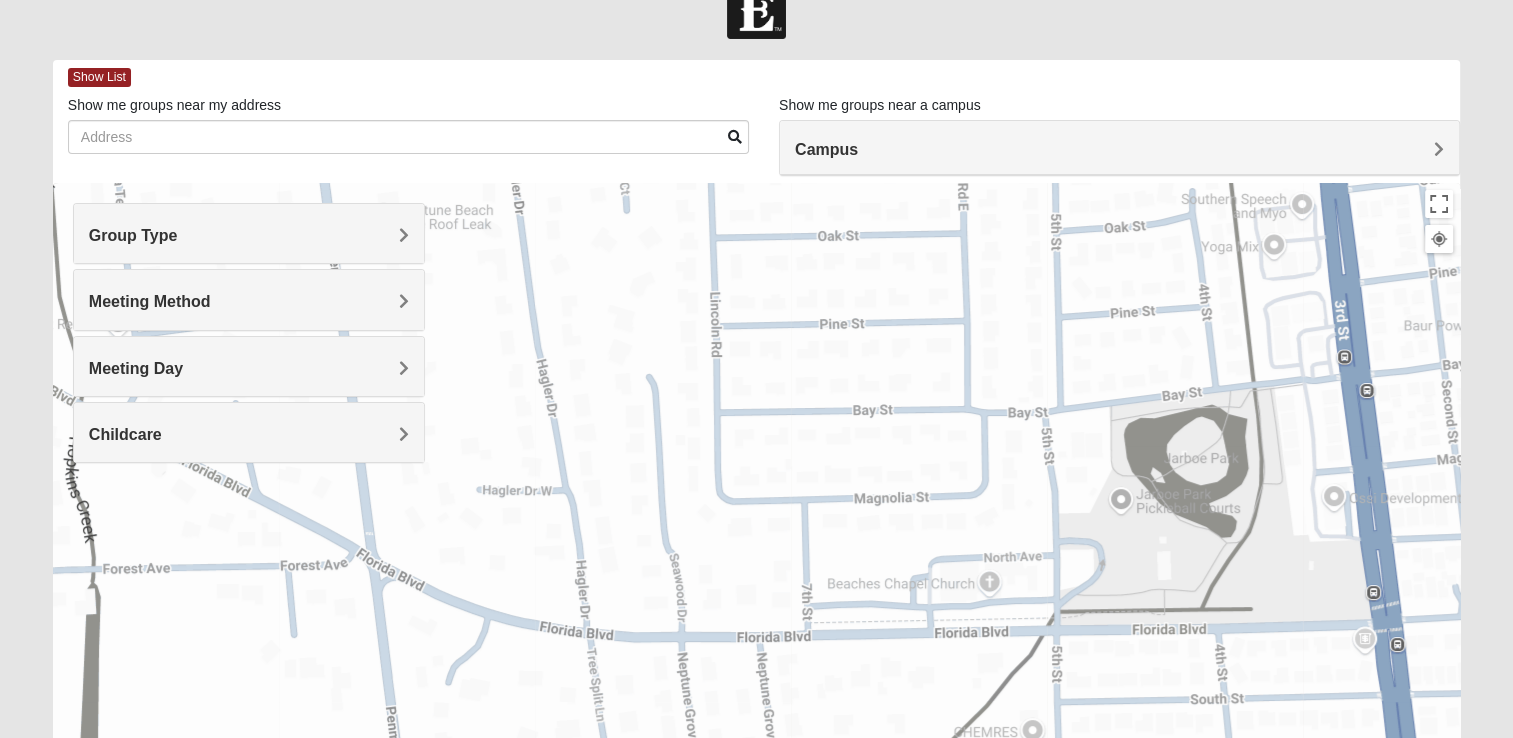 scroll, scrollTop: 40, scrollLeft: 0, axis: vertical 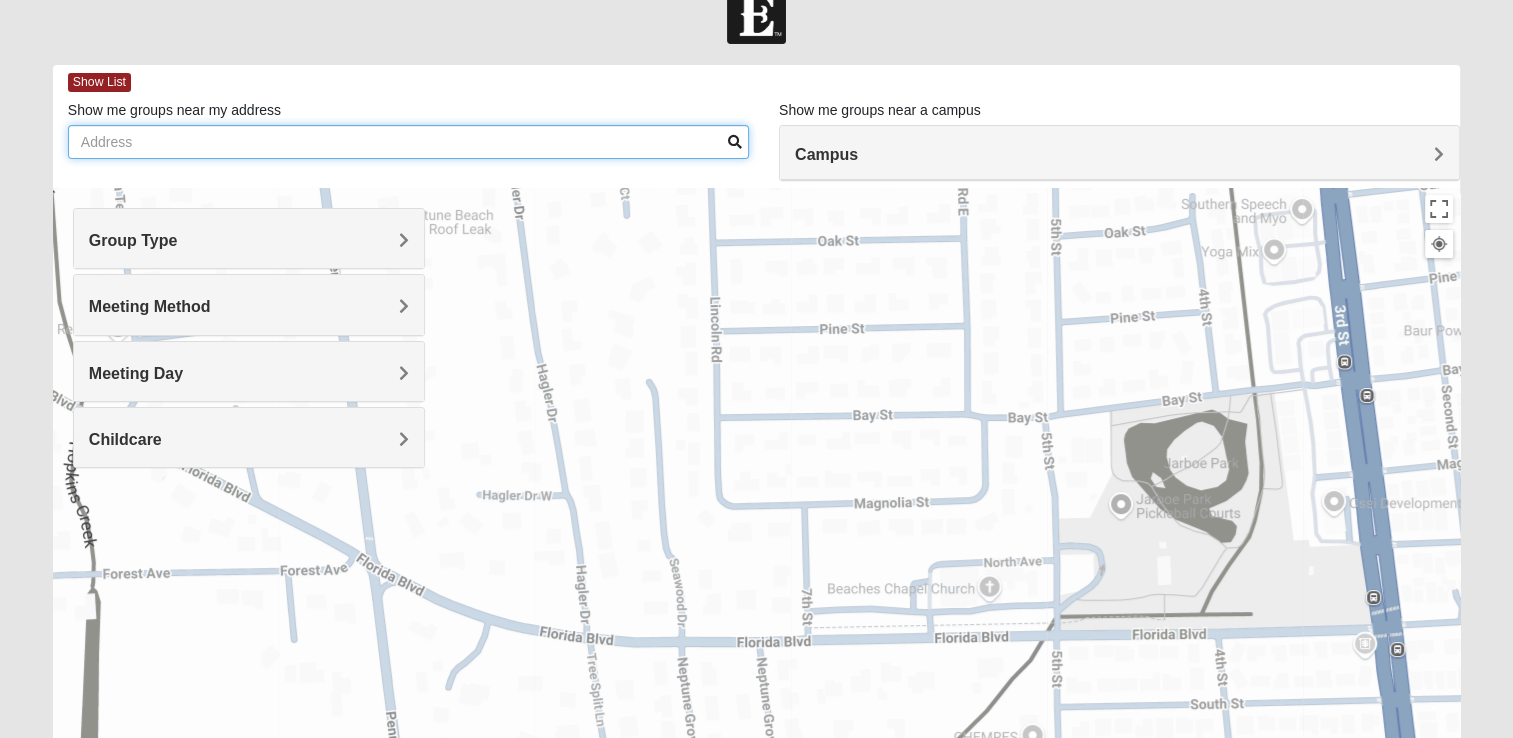 click on "Show me groups near my address" at bounding box center (408, 142) 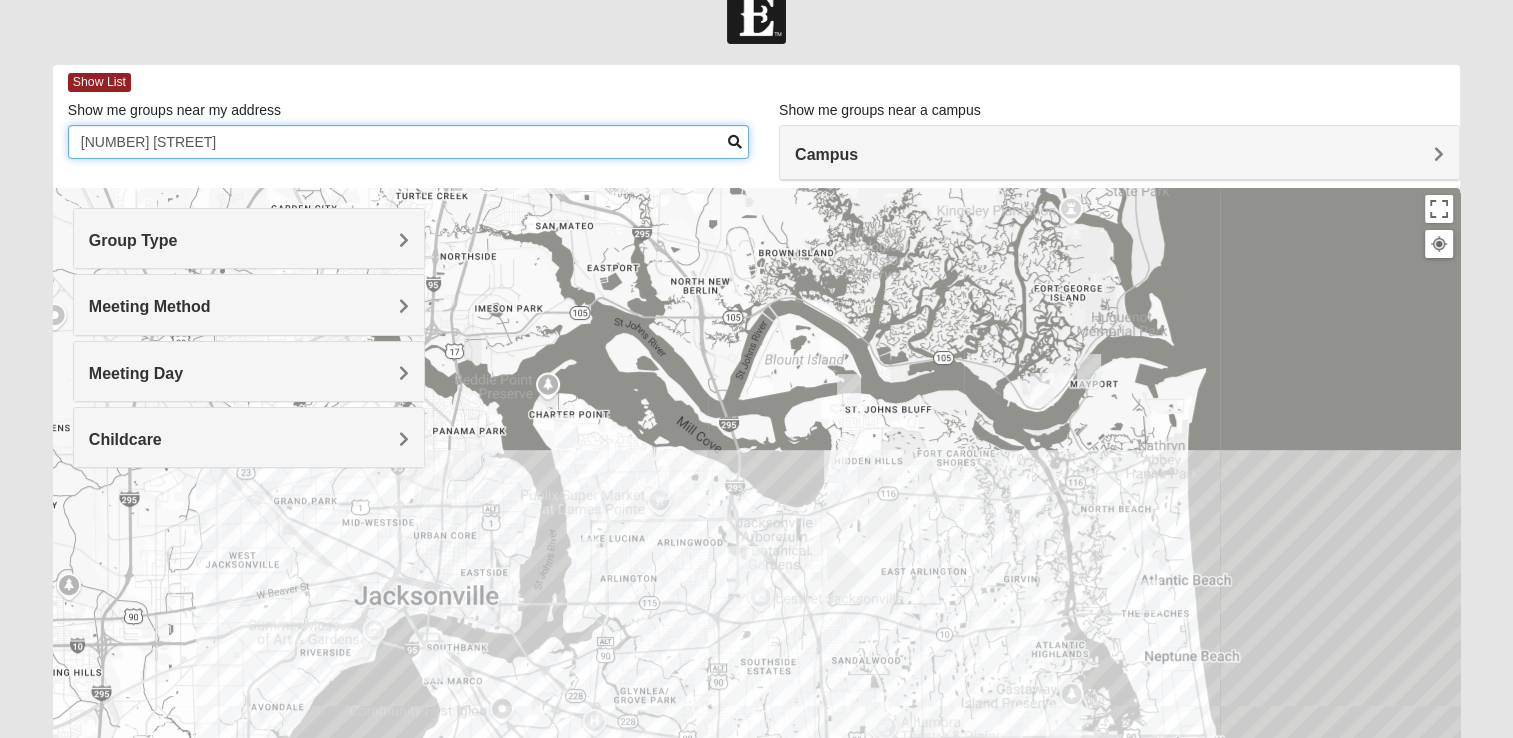 type on "445 monument rd" 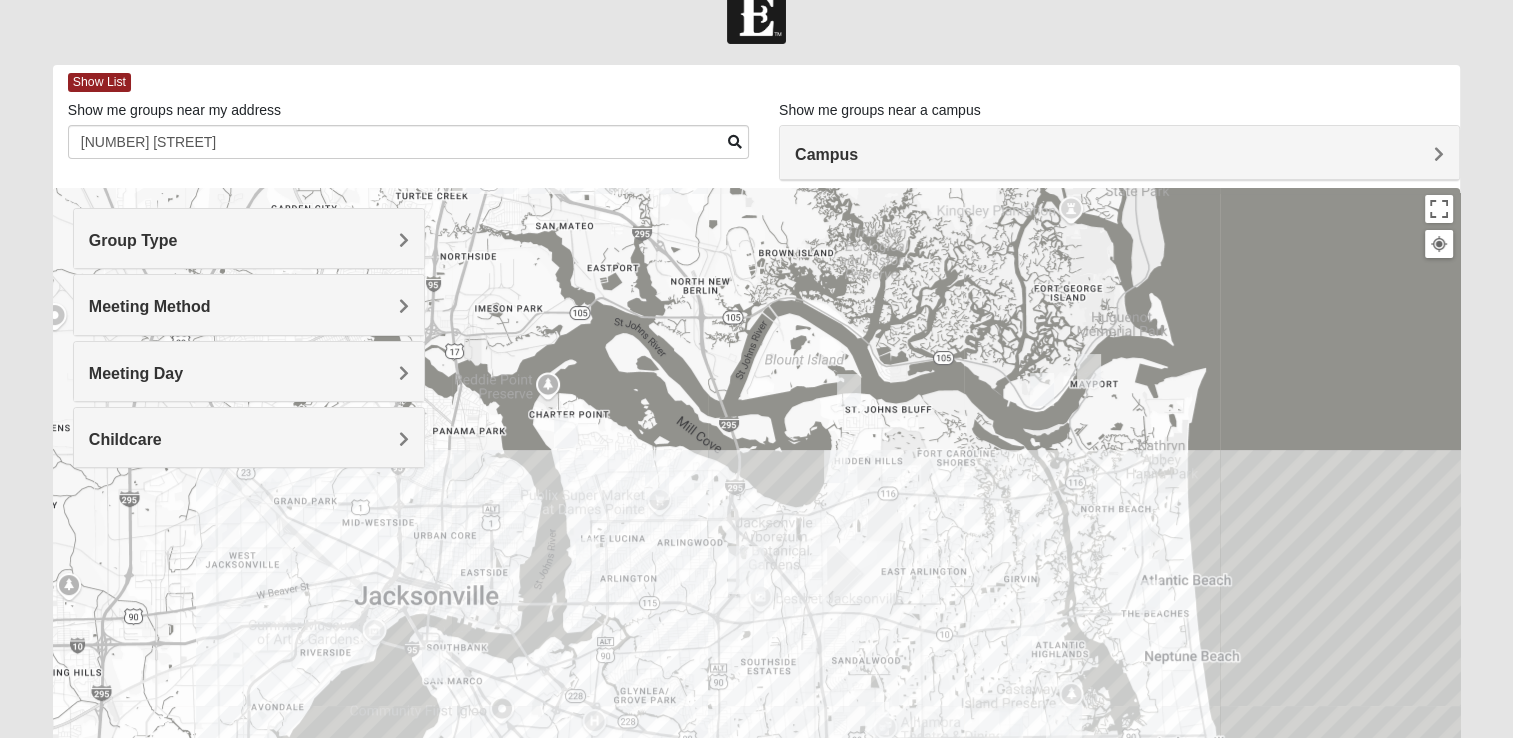 drag, startPoint x: 681, startPoint y: 379, endPoint x: 850, endPoint y: 322, distance: 178.35358 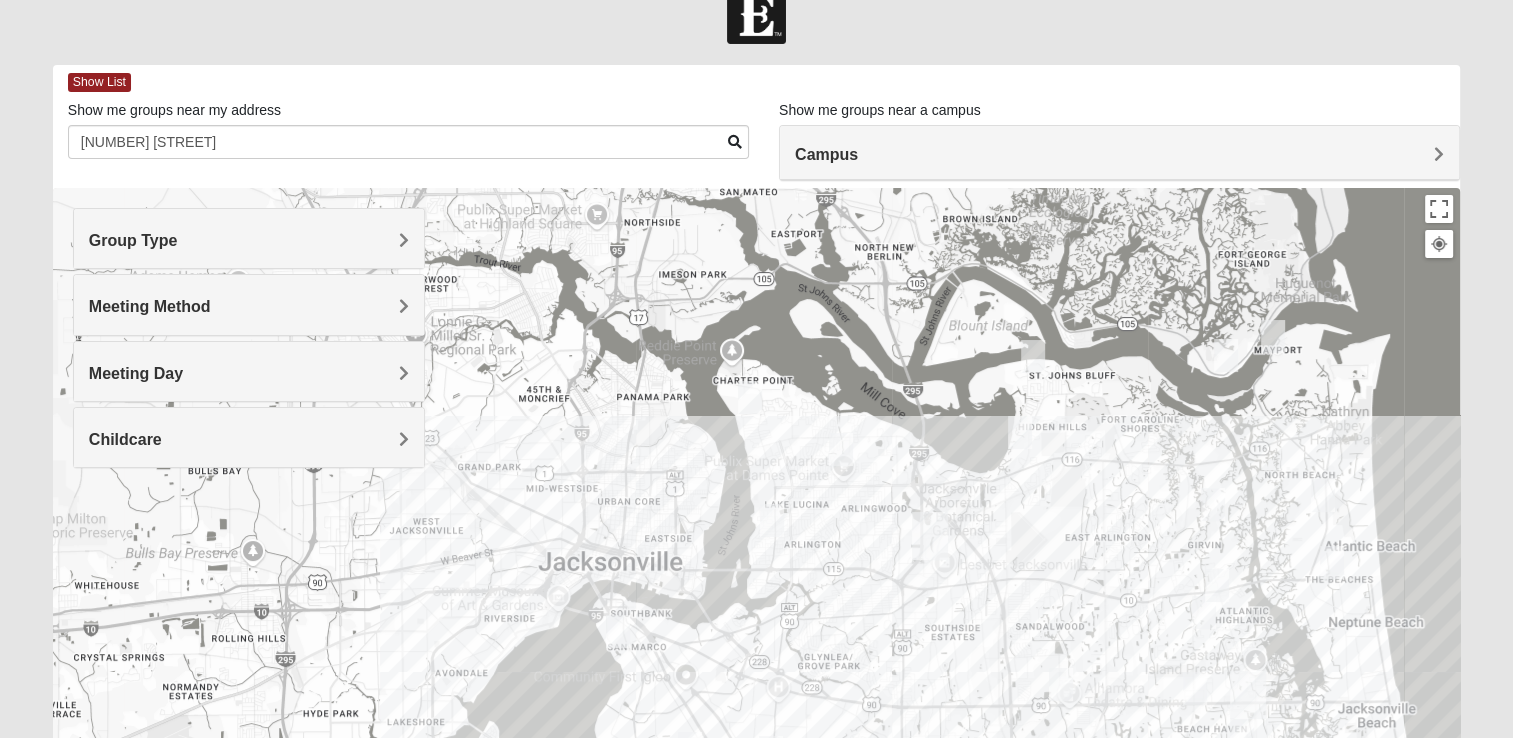 drag, startPoint x: 643, startPoint y: 407, endPoint x: 857, endPoint y: 364, distance: 218.27734 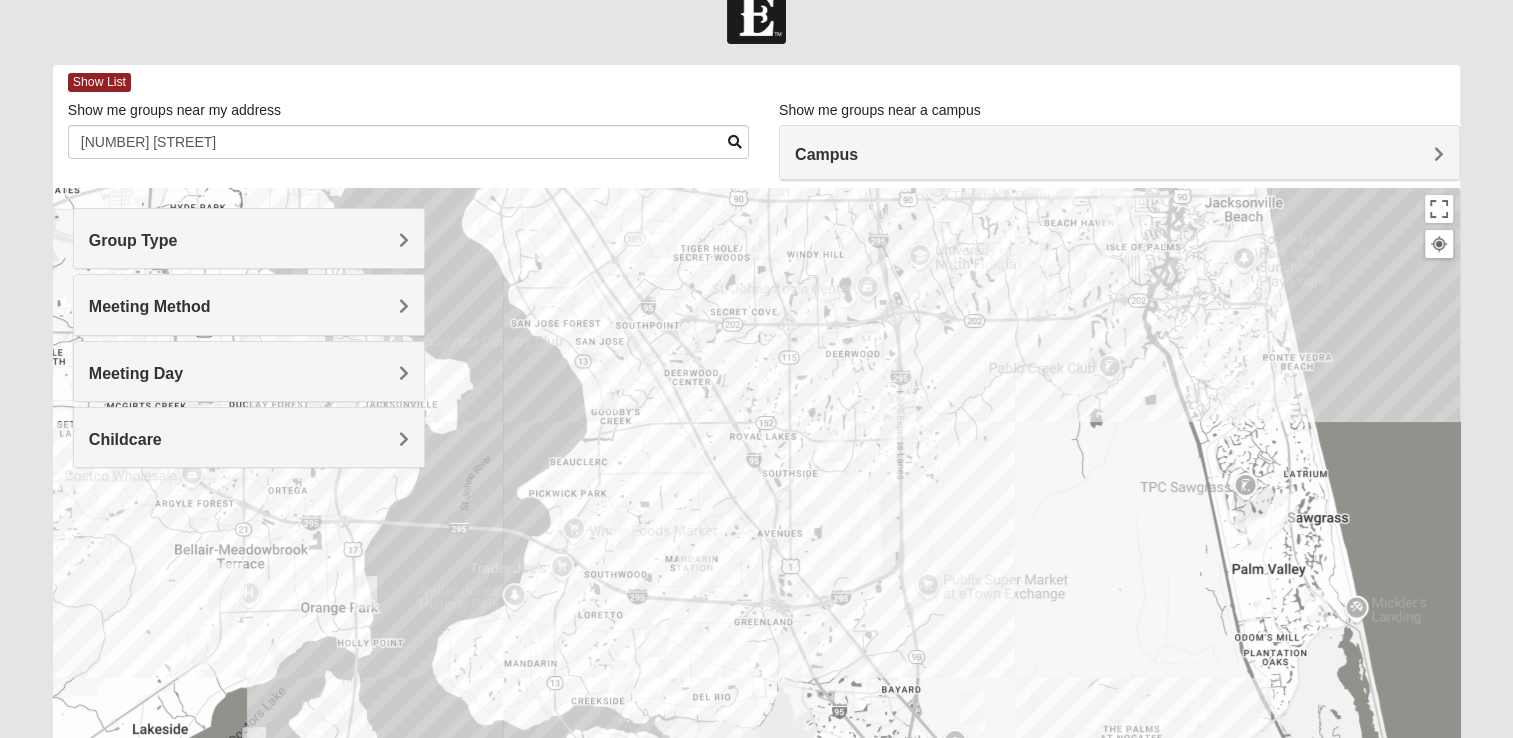 drag, startPoint x: 766, startPoint y: 618, endPoint x: 633, endPoint y: 110, distance: 525.1219 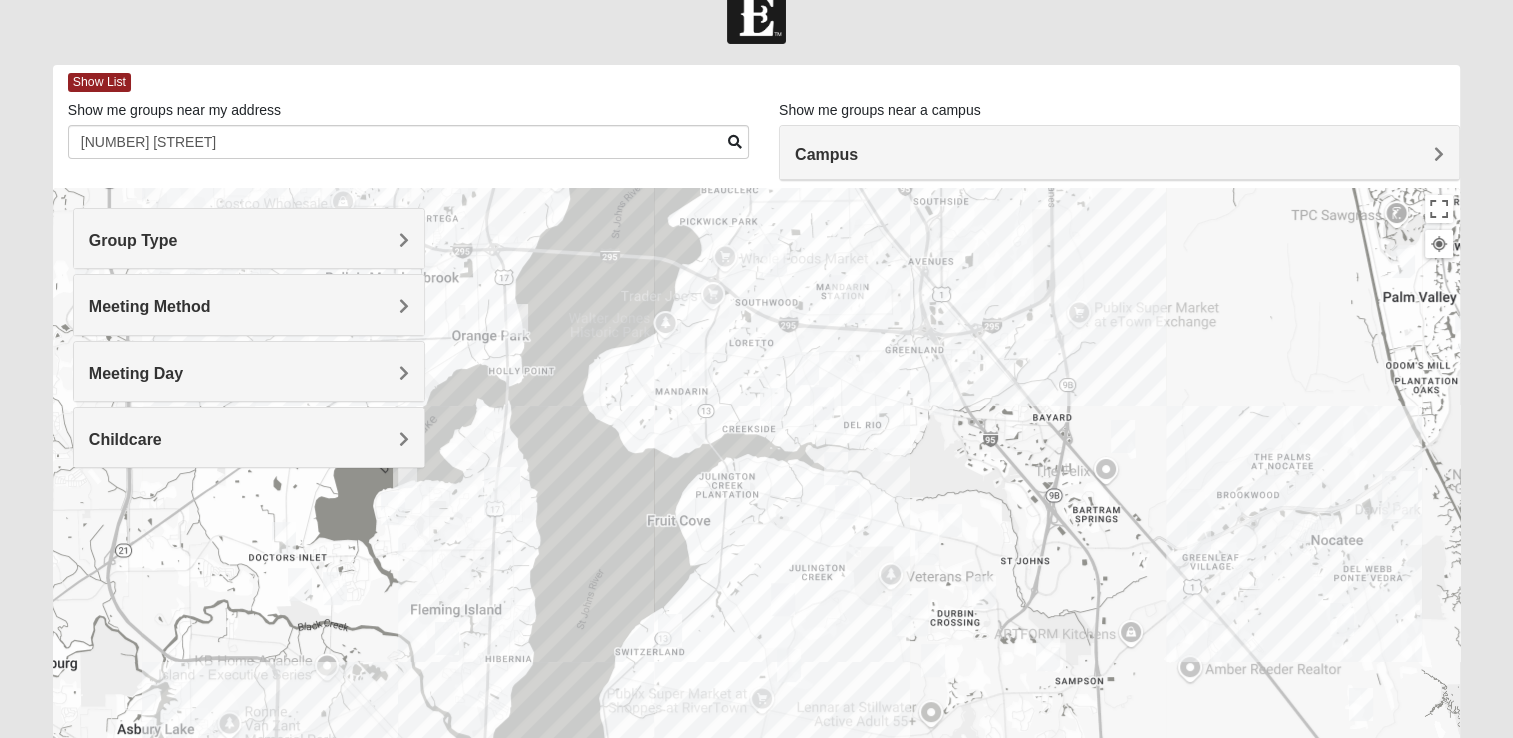drag, startPoint x: 864, startPoint y: 566, endPoint x: 1015, endPoint y: 294, distance: 311.10287 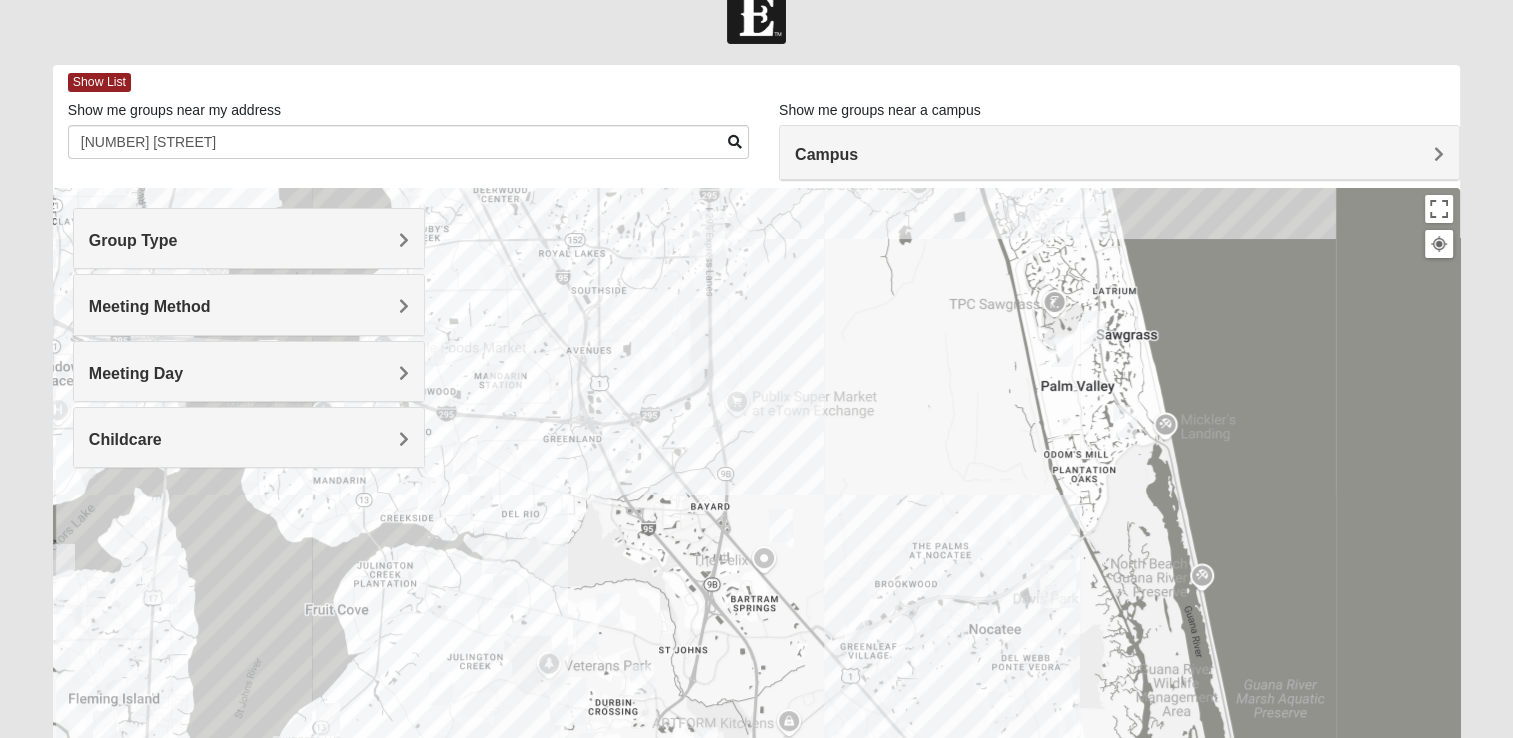 drag, startPoint x: 1073, startPoint y: 396, endPoint x: 729, endPoint y: 482, distance: 354.5871 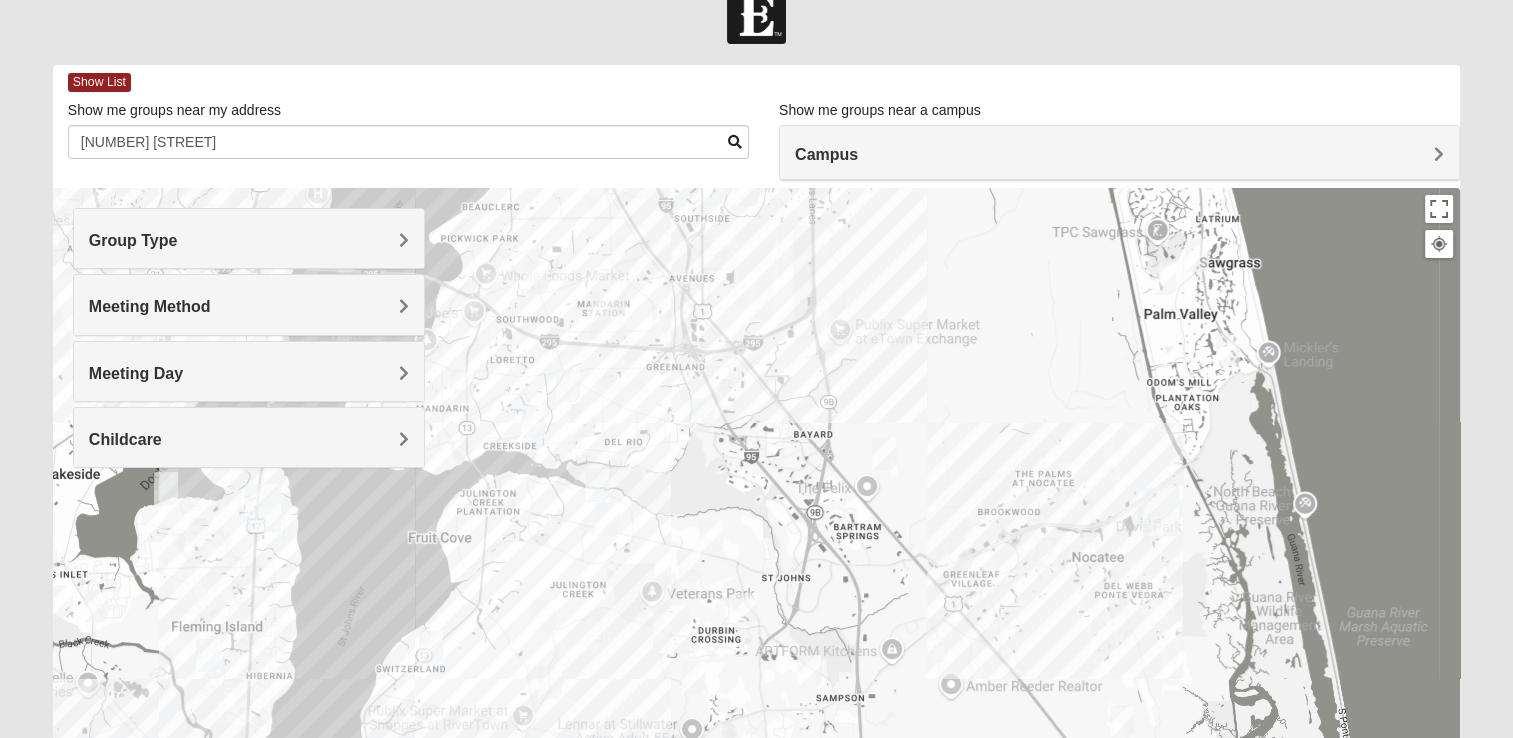 drag, startPoint x: 798, startPoint y: 439, endPoint x: 988, endPoint y: 266, distance: 256.9611 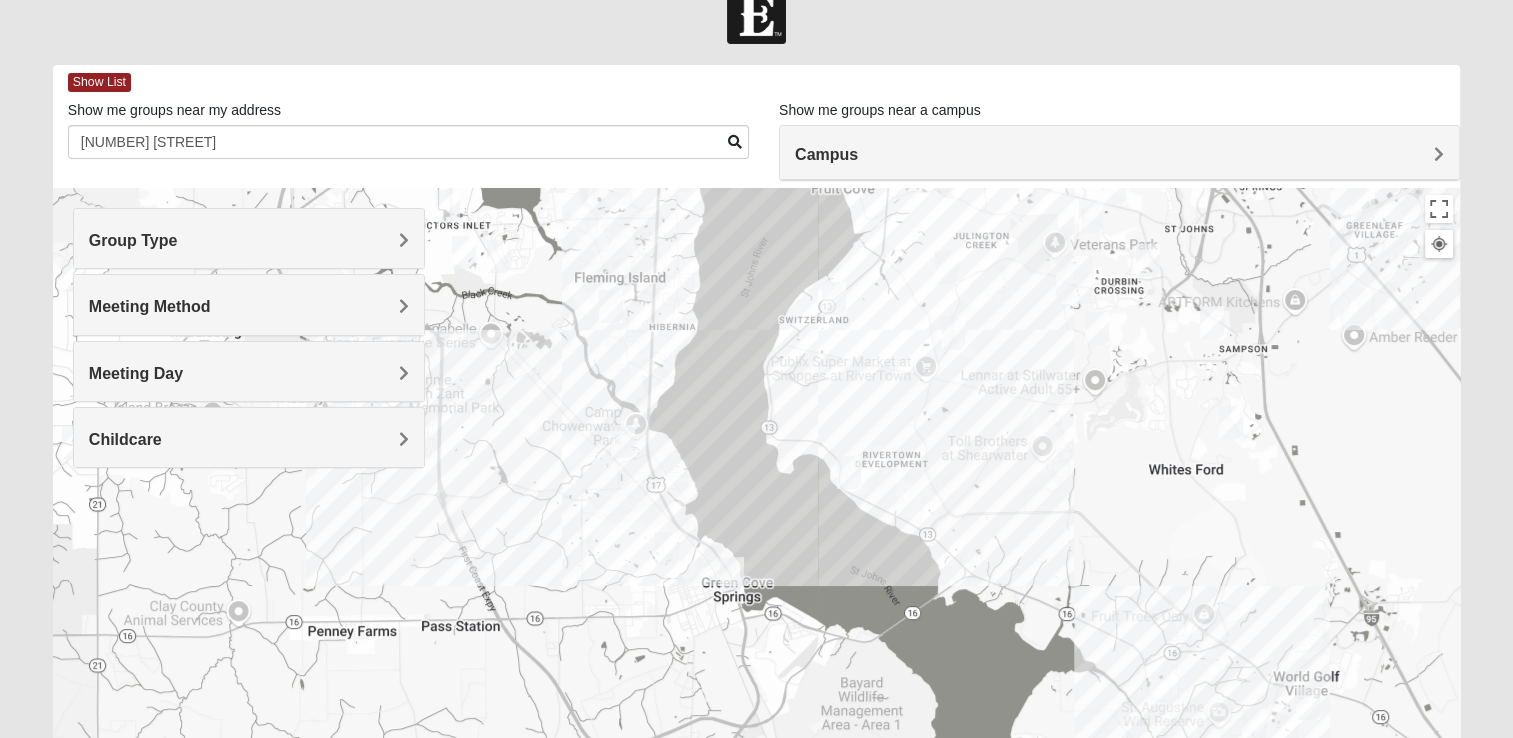 drag, startPoint x: 636, startPoint y: 665, endPoint x: 1024, endPoint y: 430, distance: 453.61768 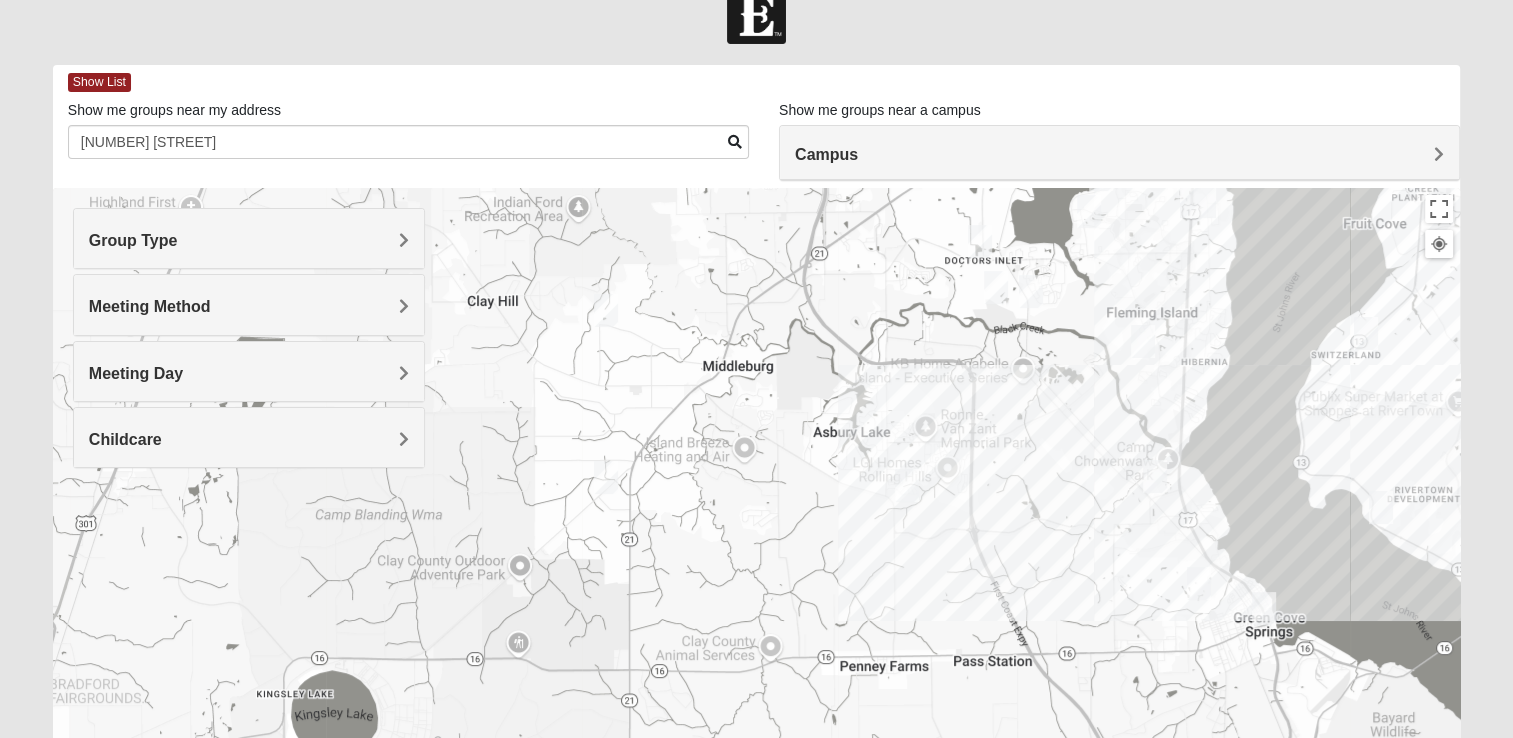 drag, startPoint x: 1024, startPoint y: 430, endPoint x: 1268, endPoint y: 617, distance: 307.41666 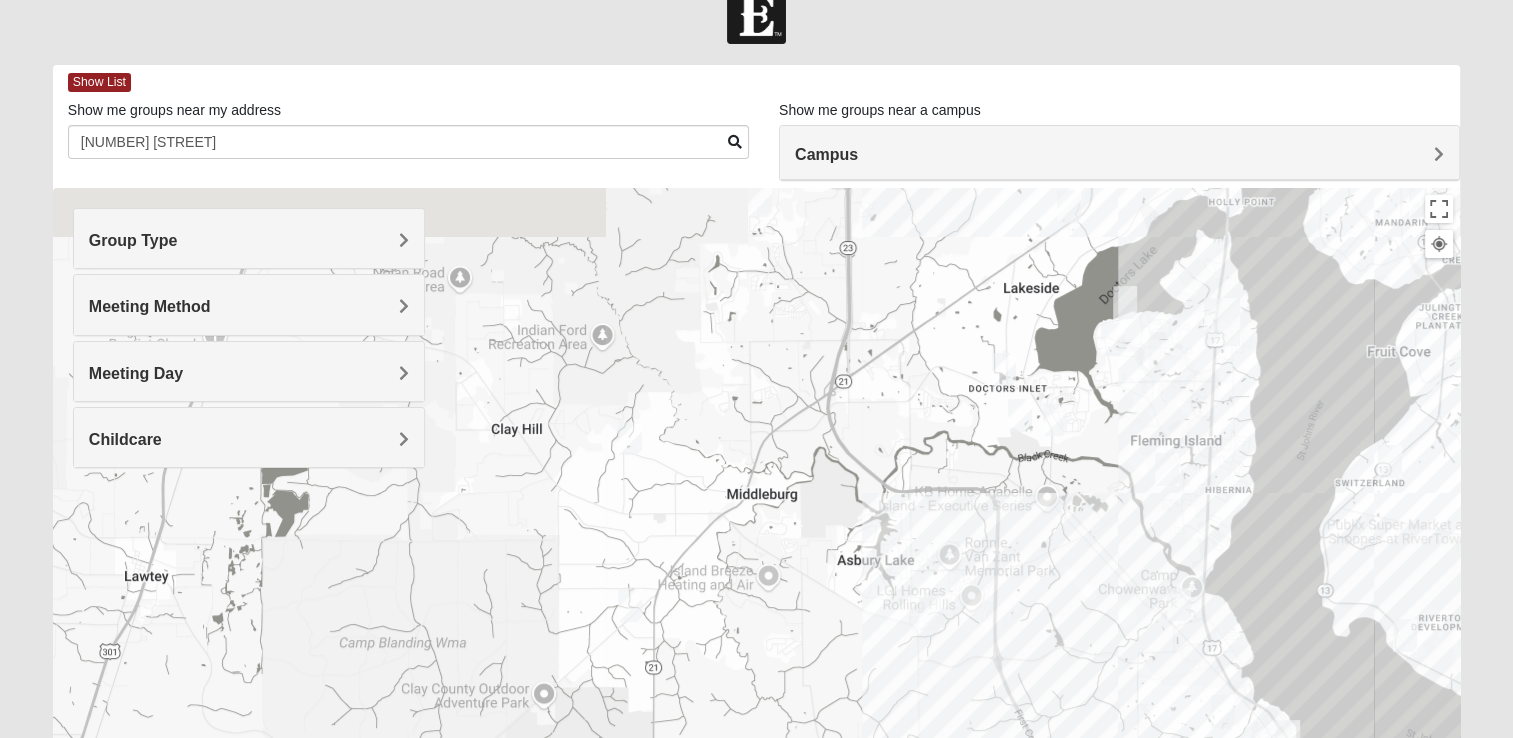 drag, startPoint x: 933, startPoint y: 405, endPoint x: 1031, endPoint y: 789, distance: 396.30795 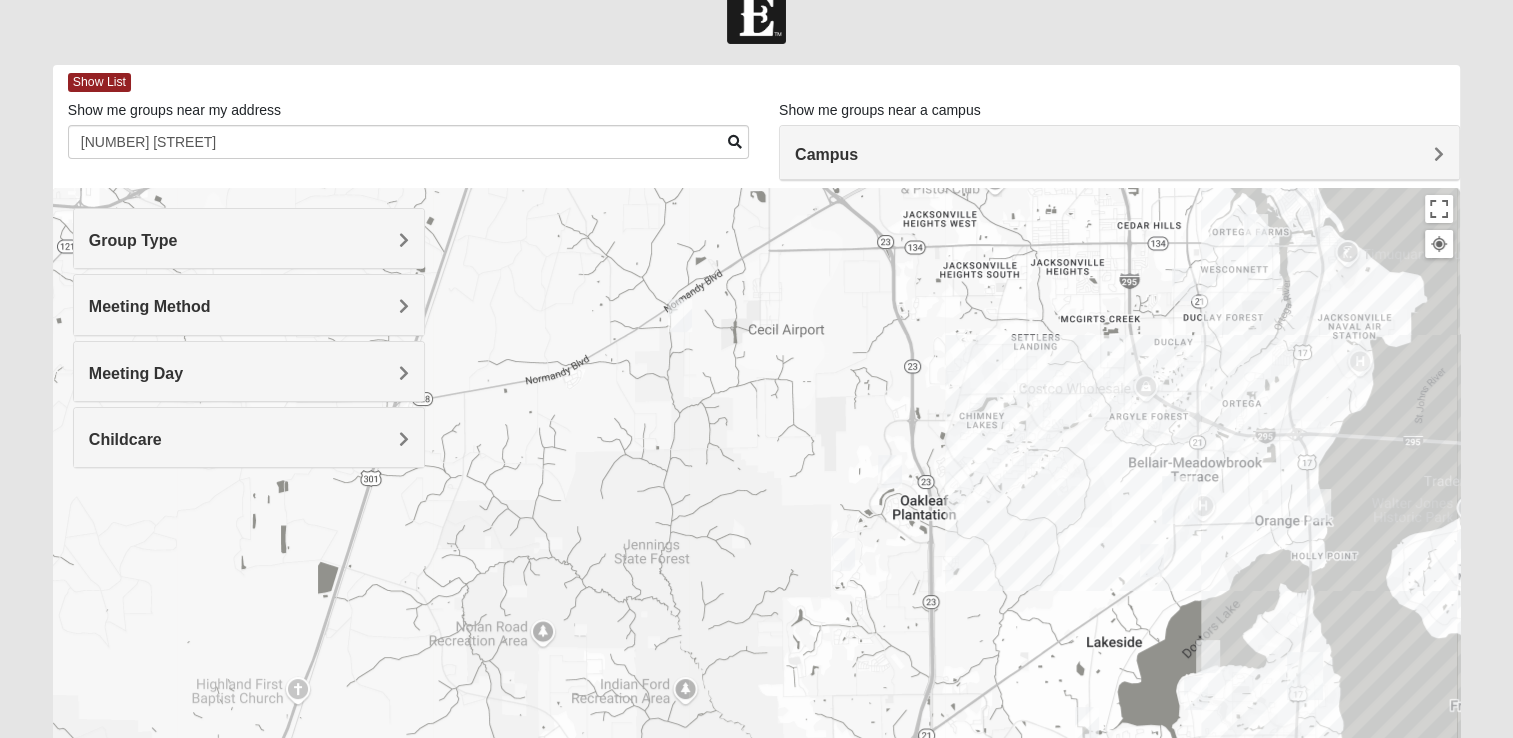 drag, startPoint x: 968, startPoint y: 505, endPoint x: 807, endPoint y: 662, distance: 224.87775 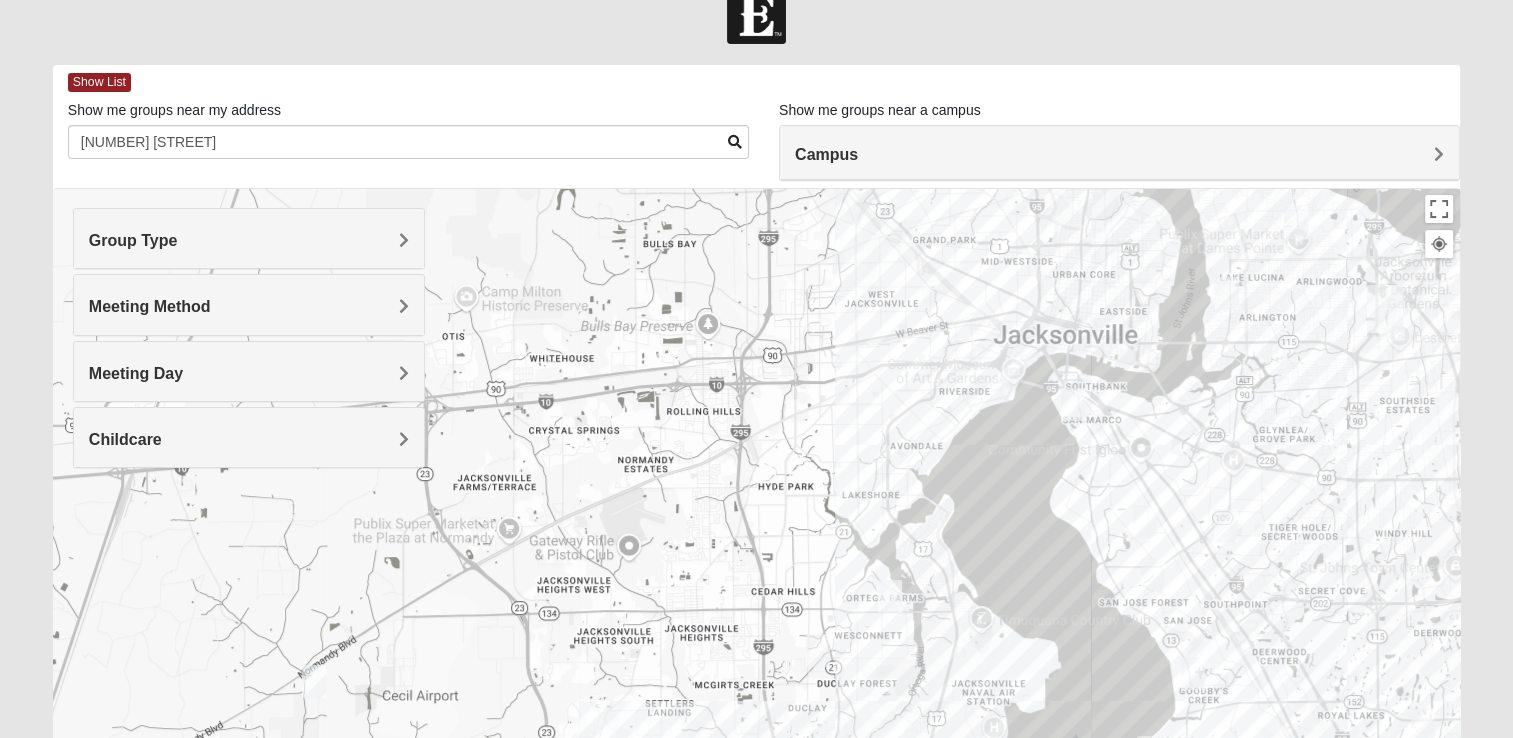 drag, startPoint x: 875, startPoint y: 543, endPoint x: 644, endPoint y: 789, distance: 337.45667 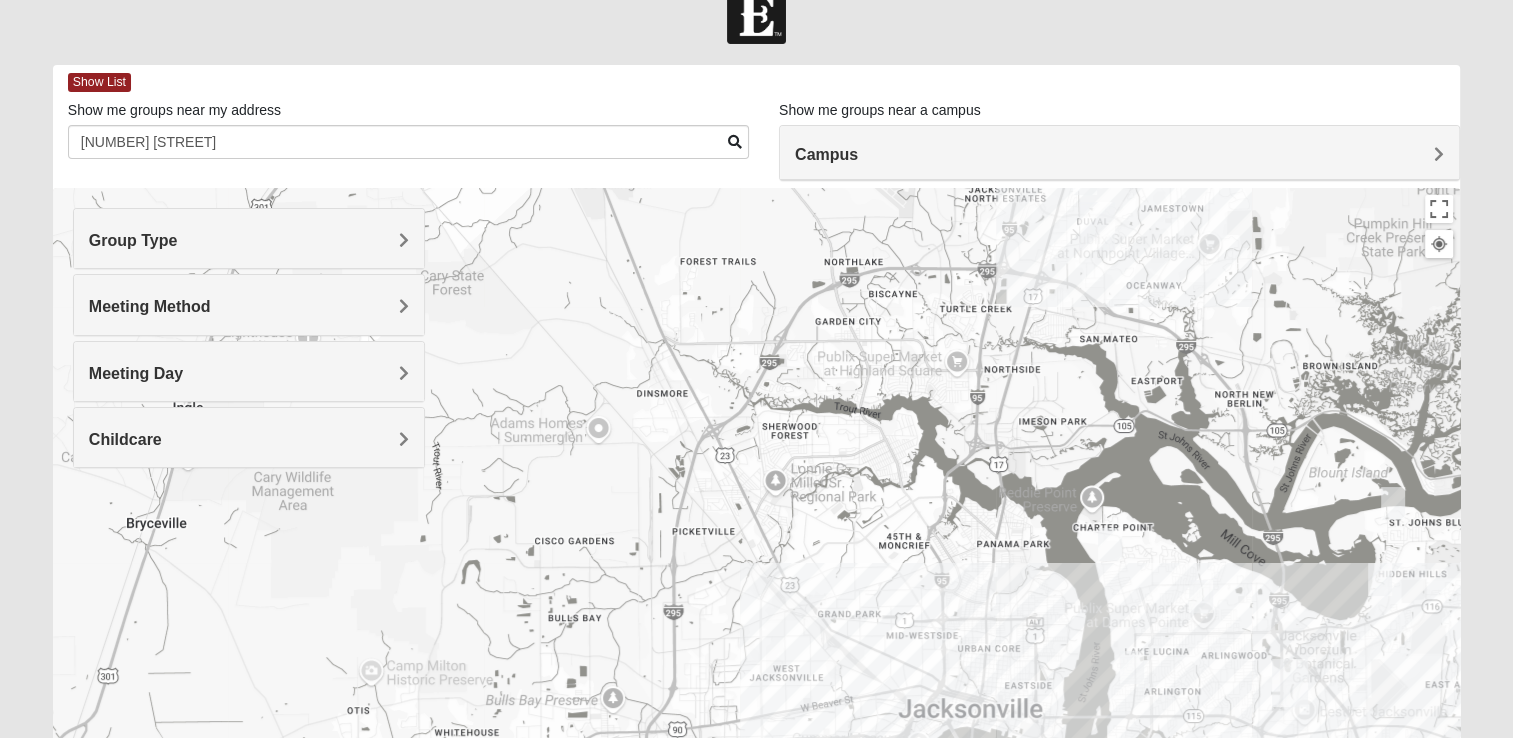 drag, startPoint x: 879, startPoint y: 402, endPoint x: 819, endPoint y: 742, distance: 345.25354 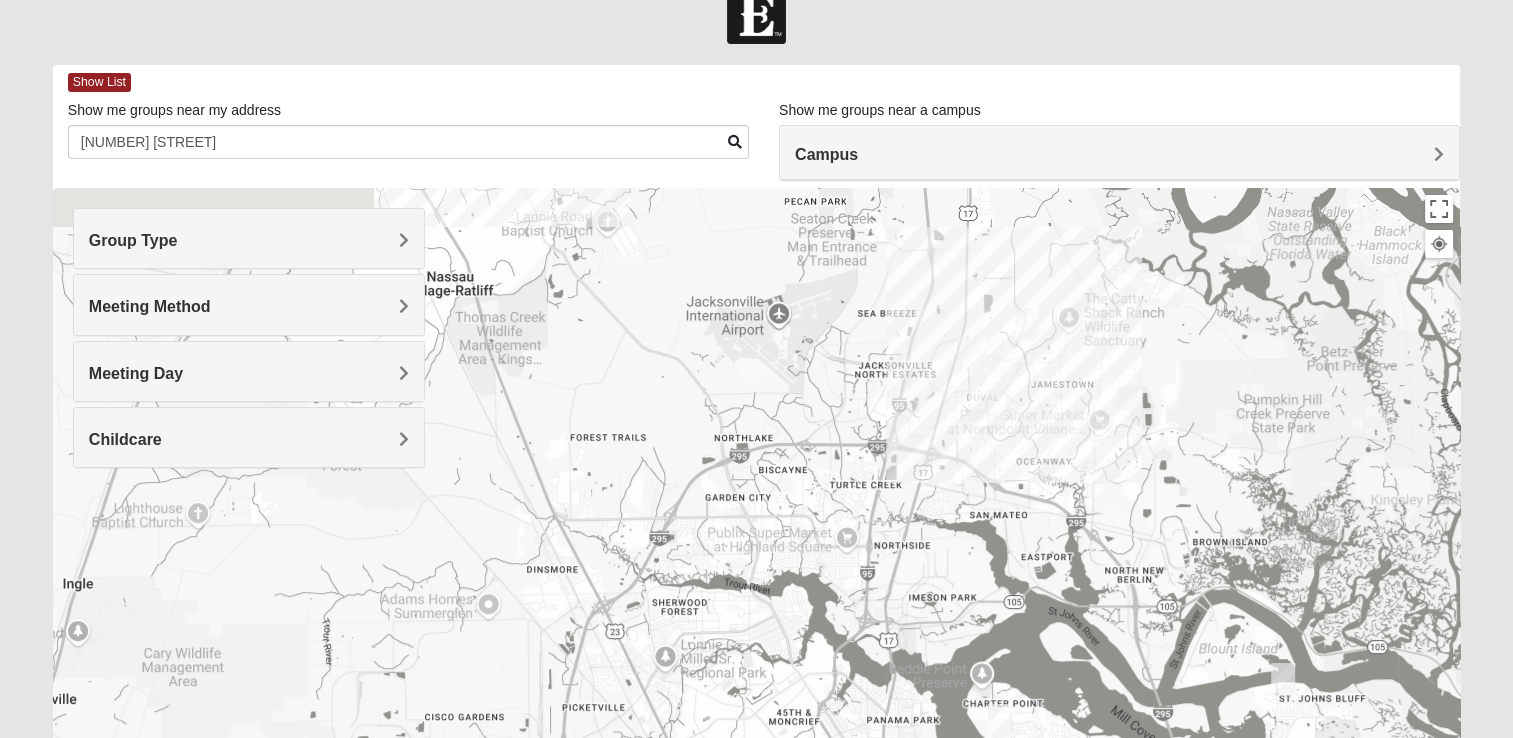 drag, startPoint x: 920, startPoint y: 420, endPoint x: 804, endPoint y: 604, distance: 217.51321 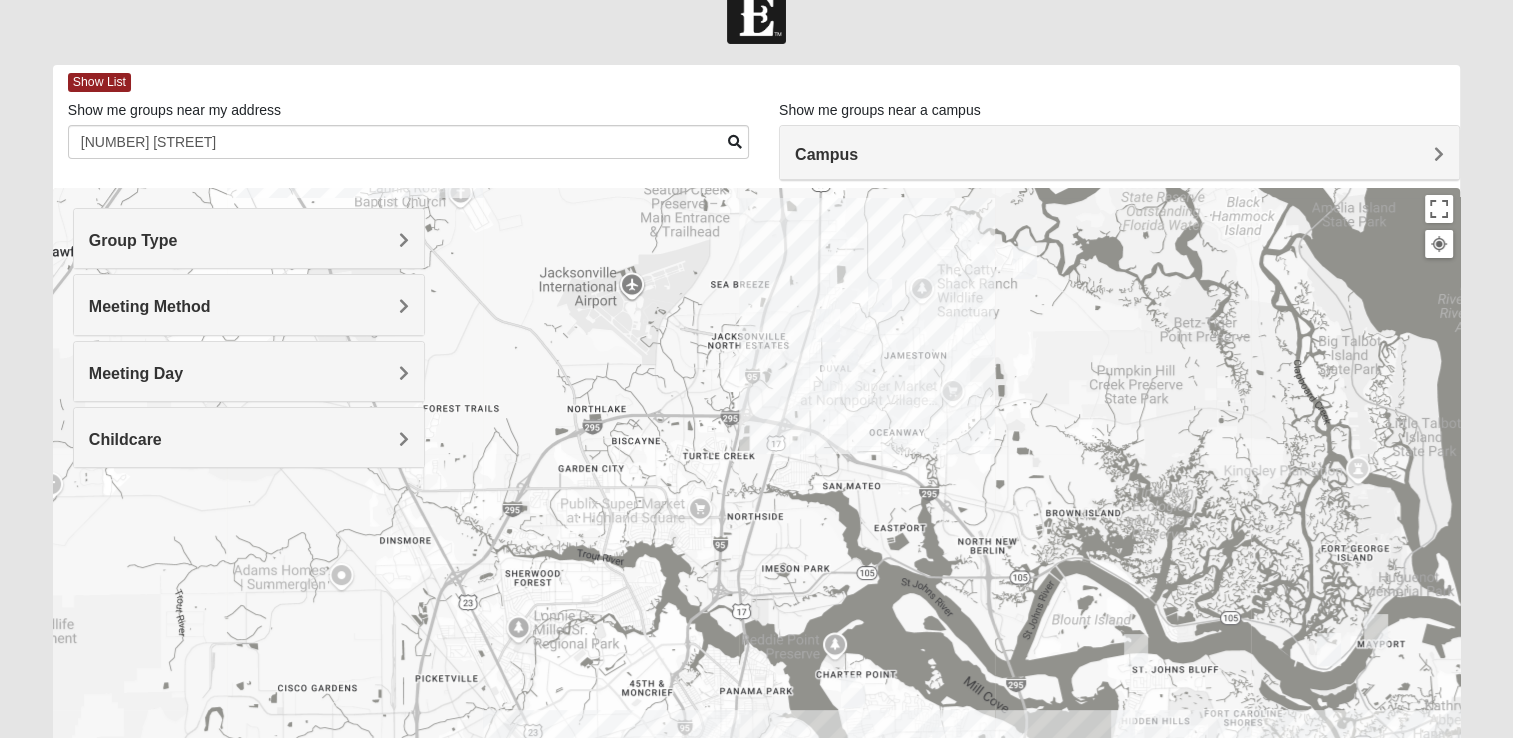 drag, startPoint x: 968, startPoint y: 479, endPoint x: 823, endPoint y: 444, distance: 149.16434 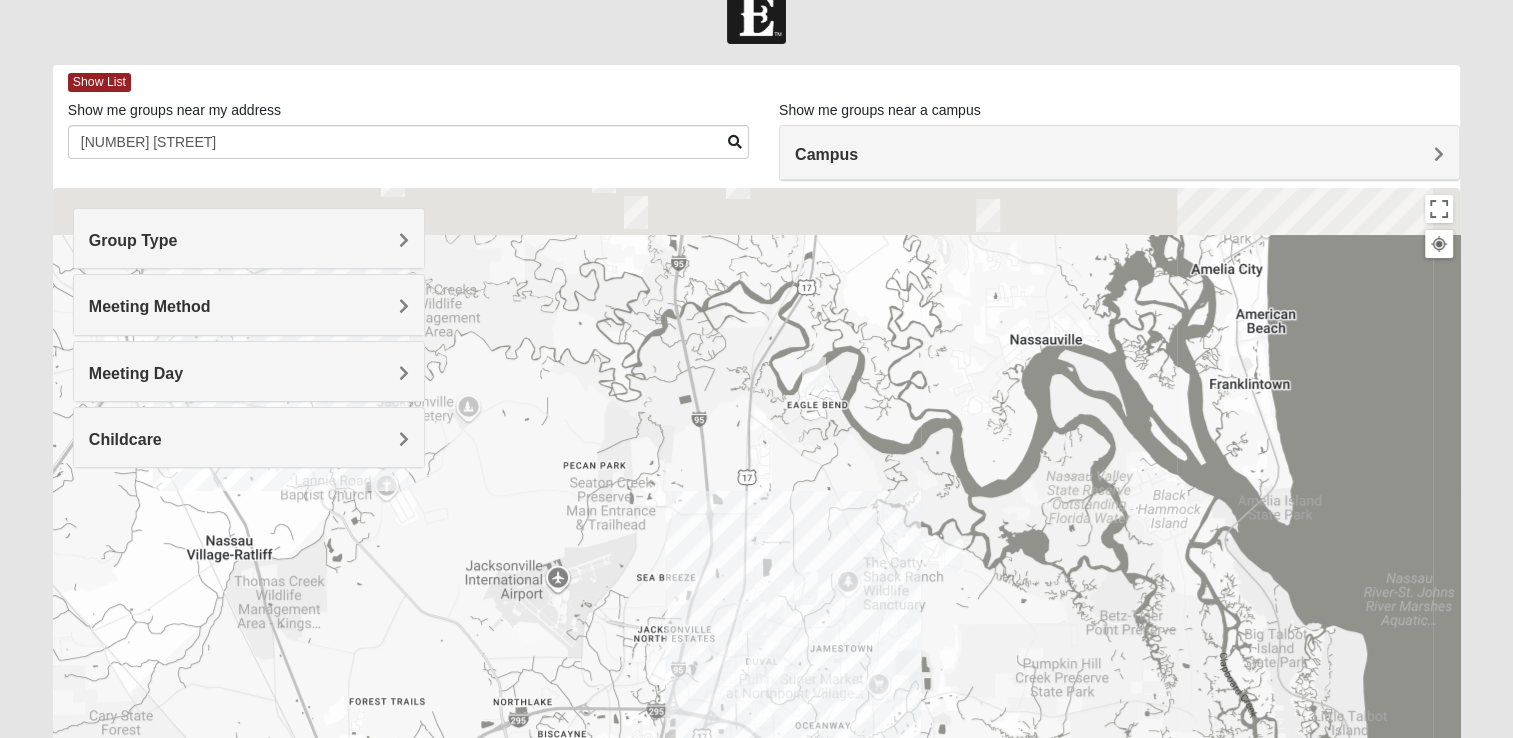 drag, startPoint x: 1111, startPoint y: 419, endPoint x: 1039, endPoint y: 723, distance: 312.40997 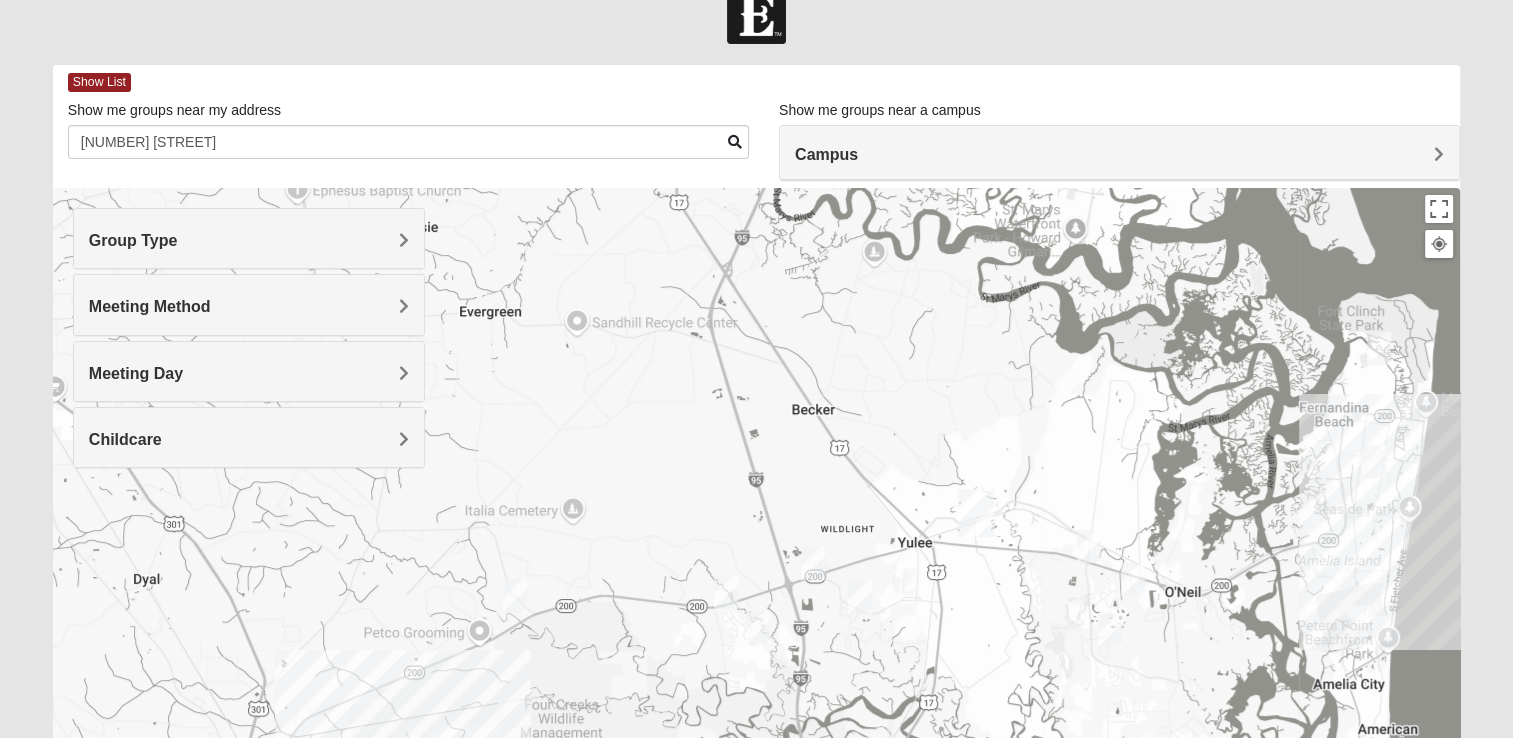 drag, startPoint x: 1009, startPoint y: 275, endPoint x: 1128, endPoint y: 674, distance: 416.3676 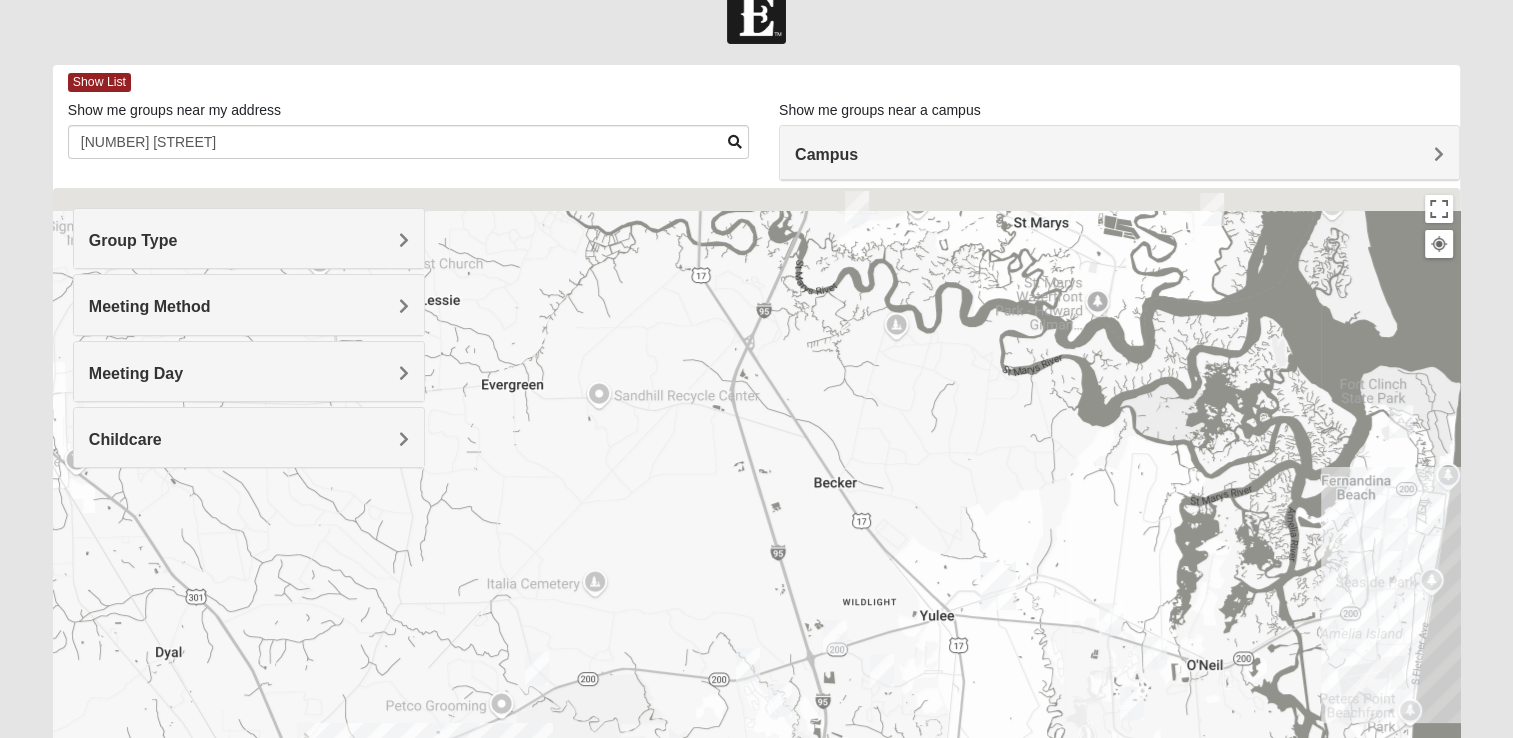 drag, startPoint x: 983, startPoint y: 319, endPoint x: 1088, endPoint y: 560, distance: 262.8802 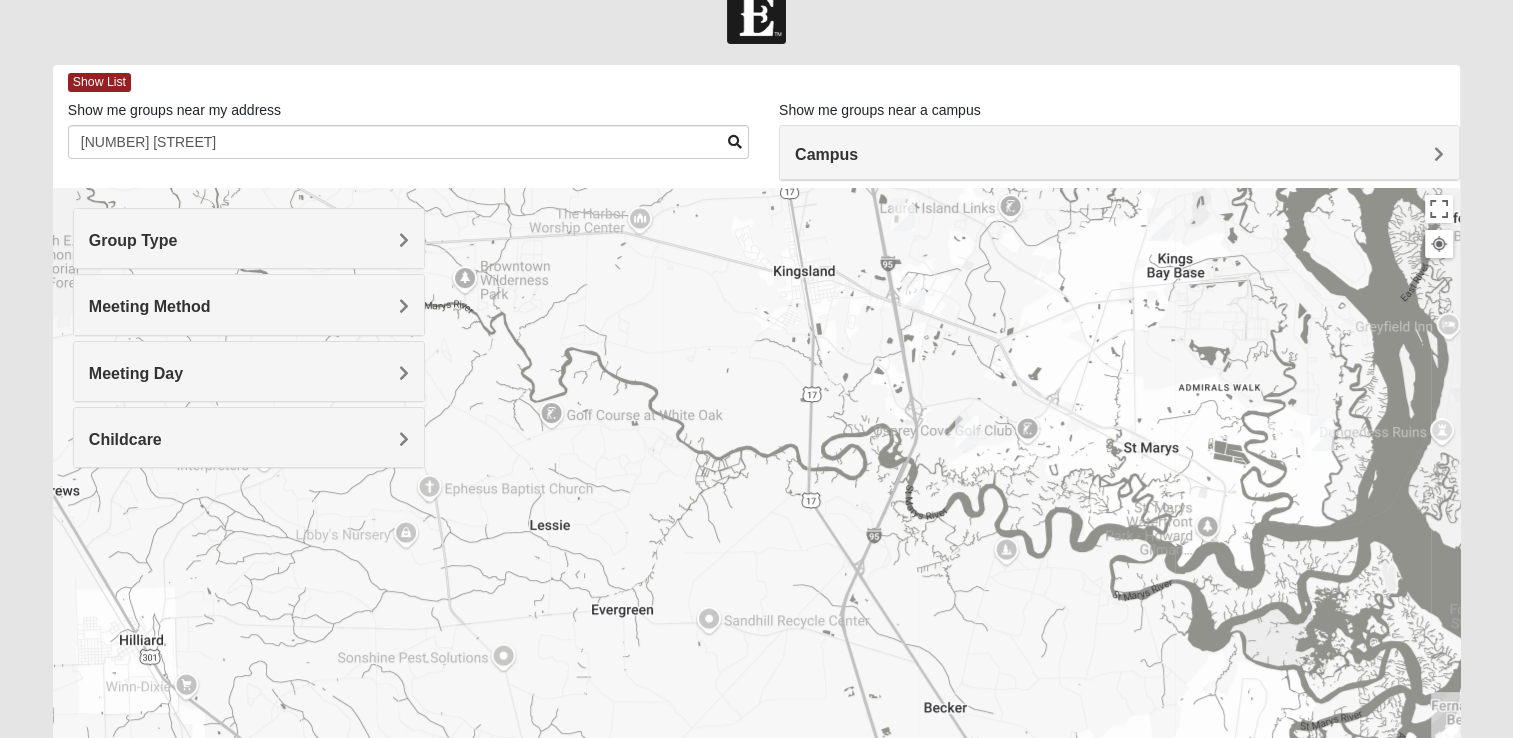 drag, startPoint x: 1000, startPoint y: 371, endPoint x: 1057, endPoint y: 482, distance: 124.77981 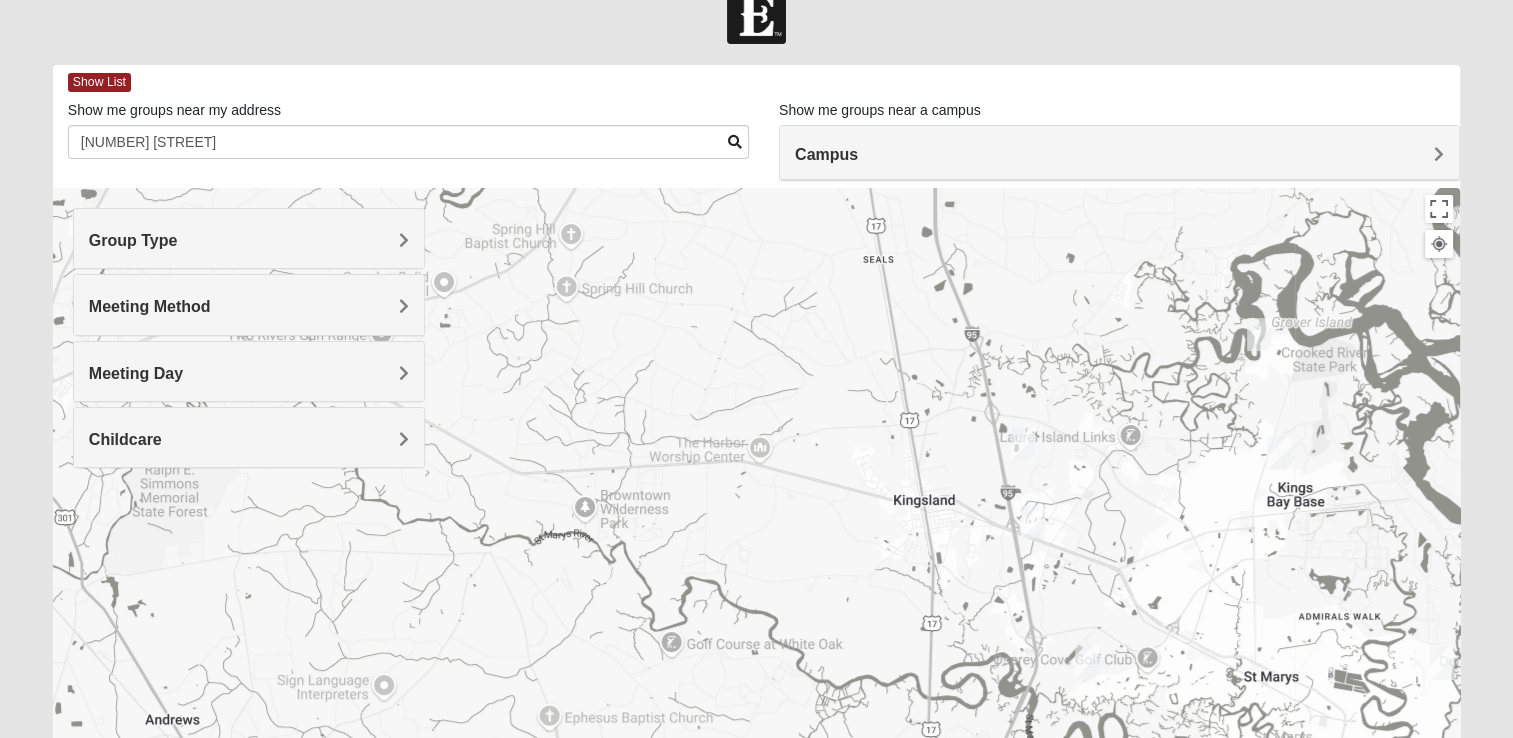 drag, startPoint x: 959, startPoint y: 215, endPoint x: 1031, endPoint y: 370, distance: 170.9064 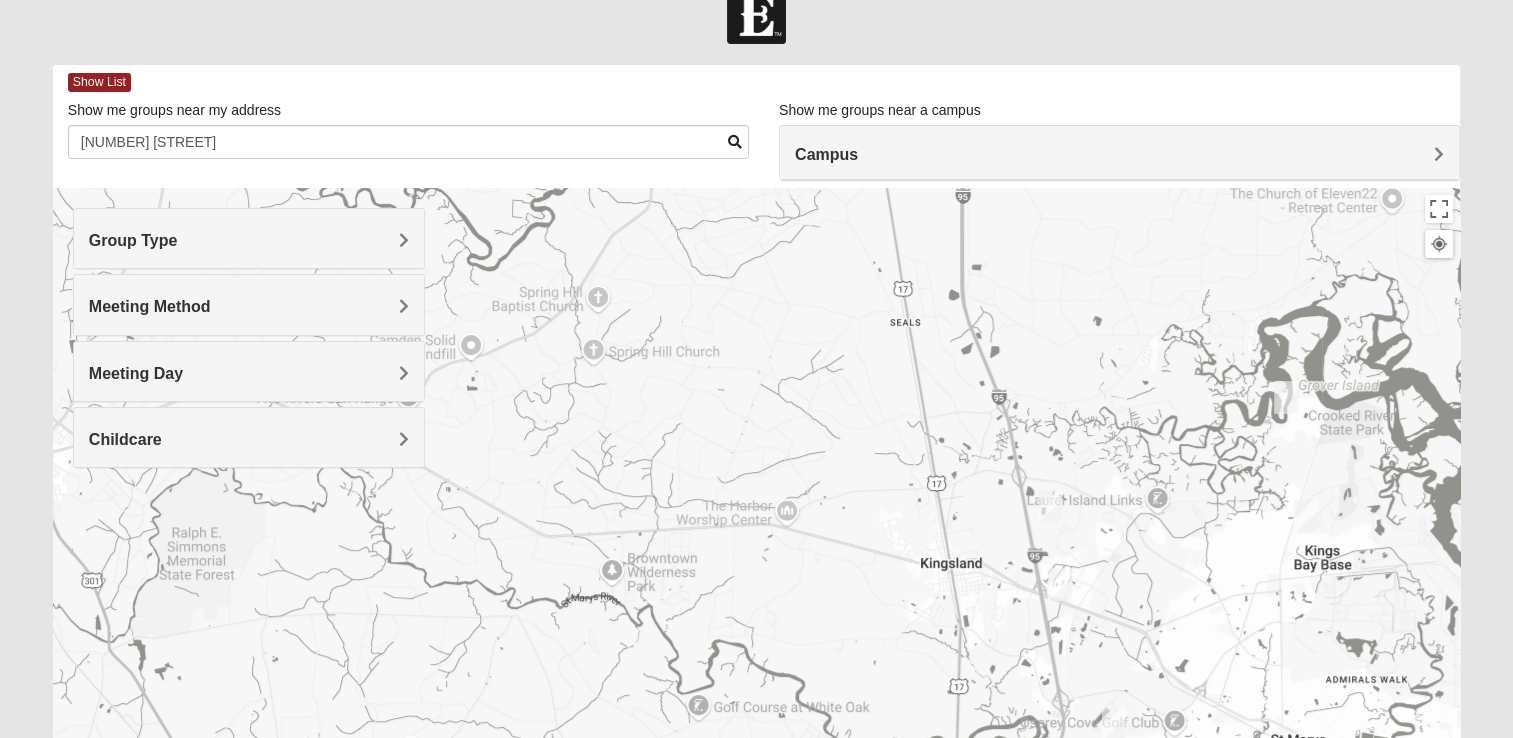click on "Campus" at bounding box center [1119, 154] 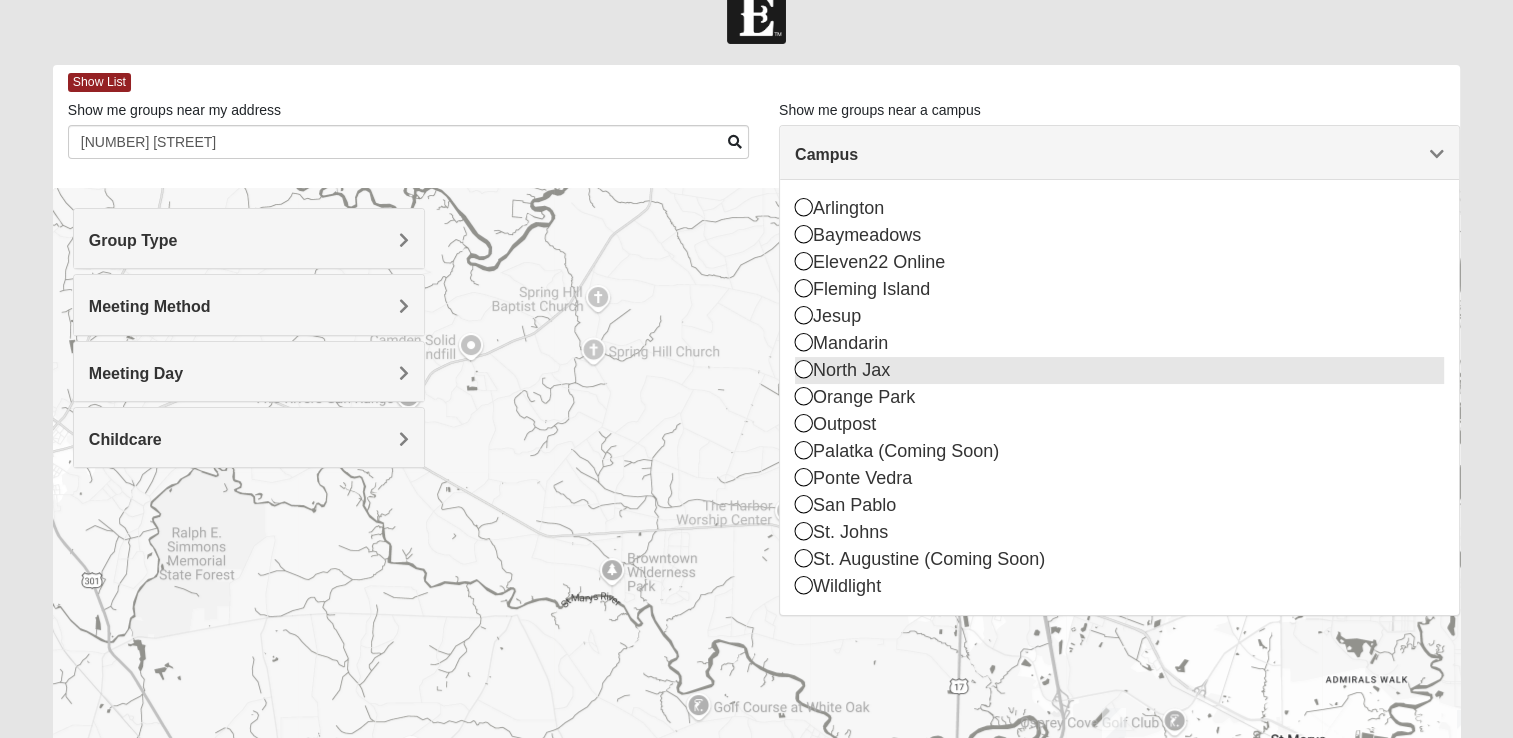 click on "North Jax" at bounding box center (1119, 370) 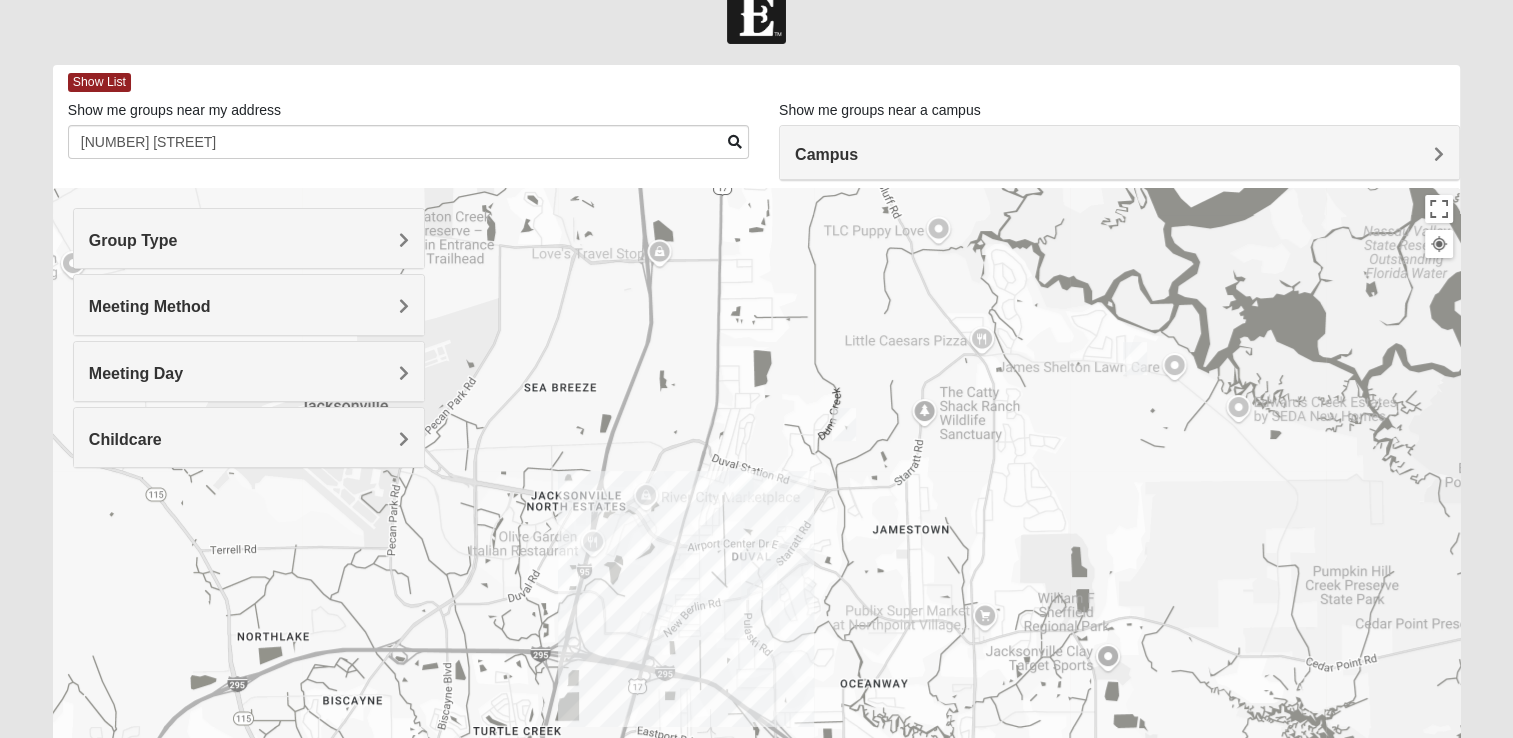 click at bounding box center [759, 576] 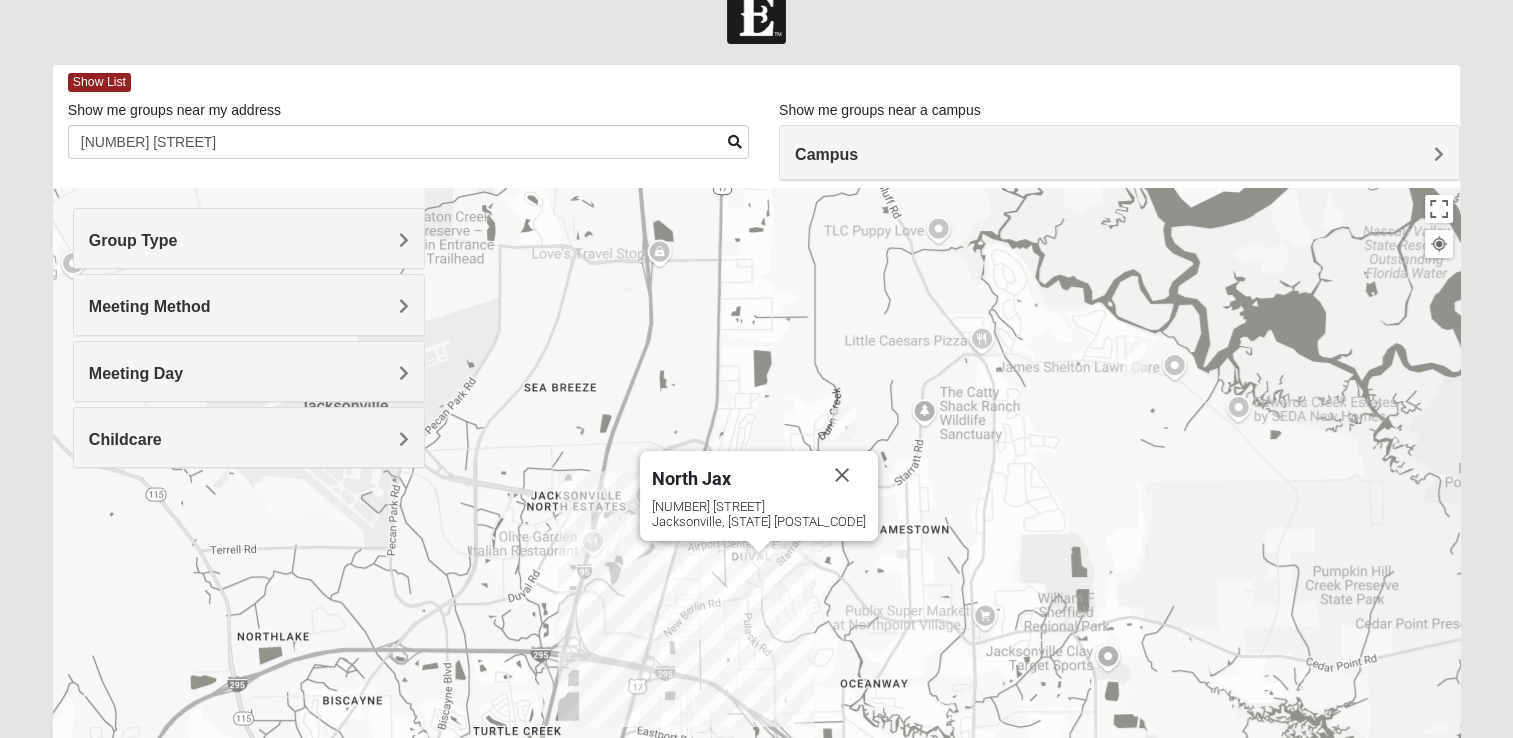 click at bounding box center [759, 576] 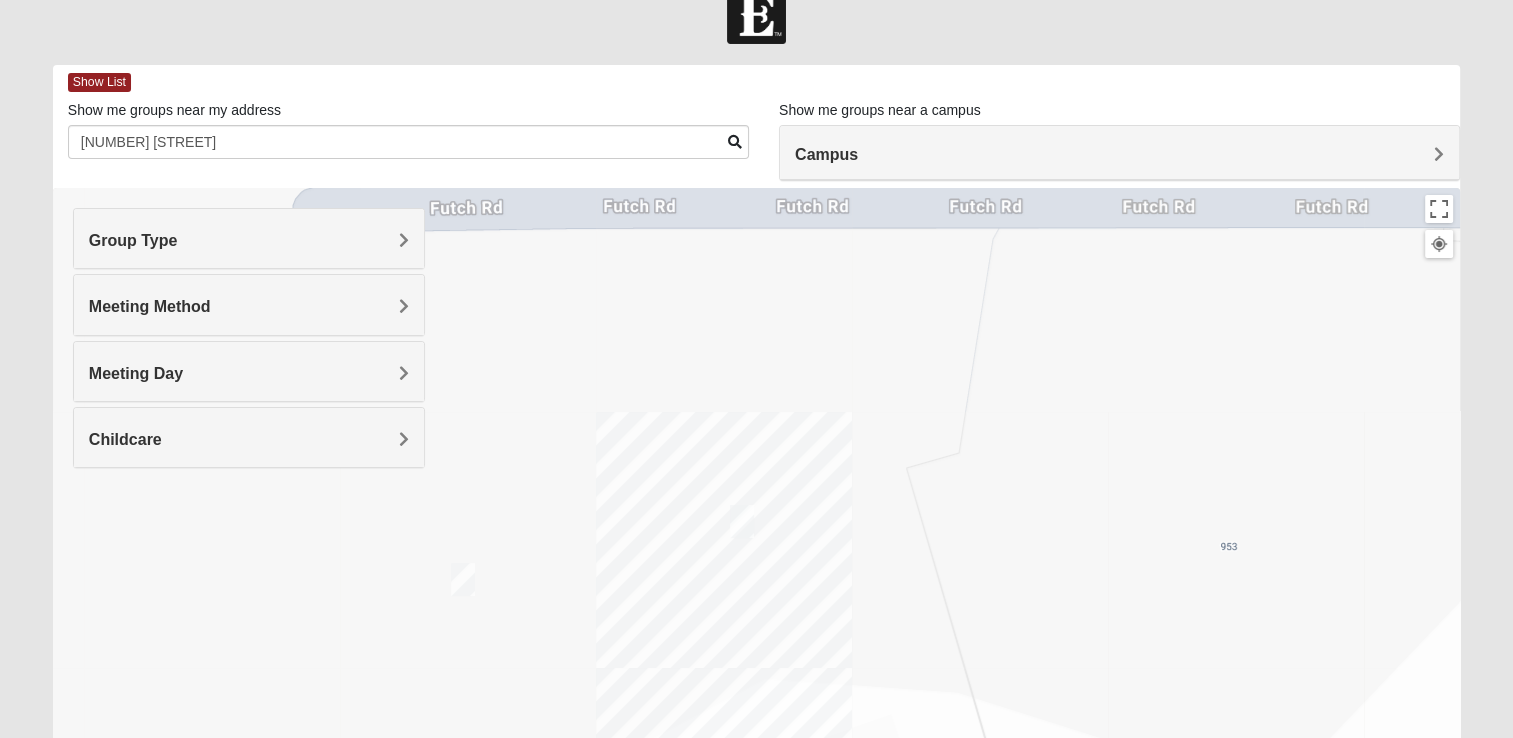 drag, startPoint x: 734, startPoint y: 592, endPoint x: 735, endPoint y: 693, distance: 101.00495 